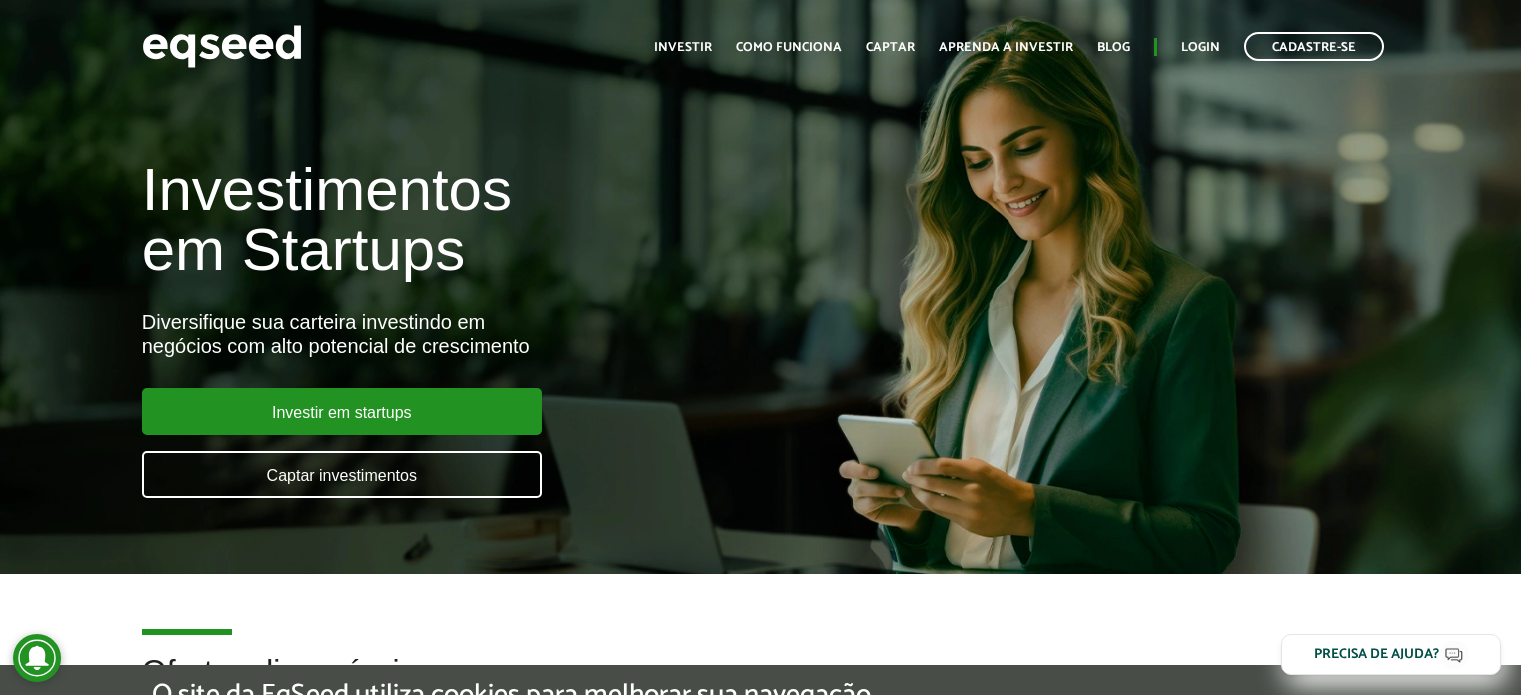scroll, scrollTop: 0, scrollLeft: 0, axis: both 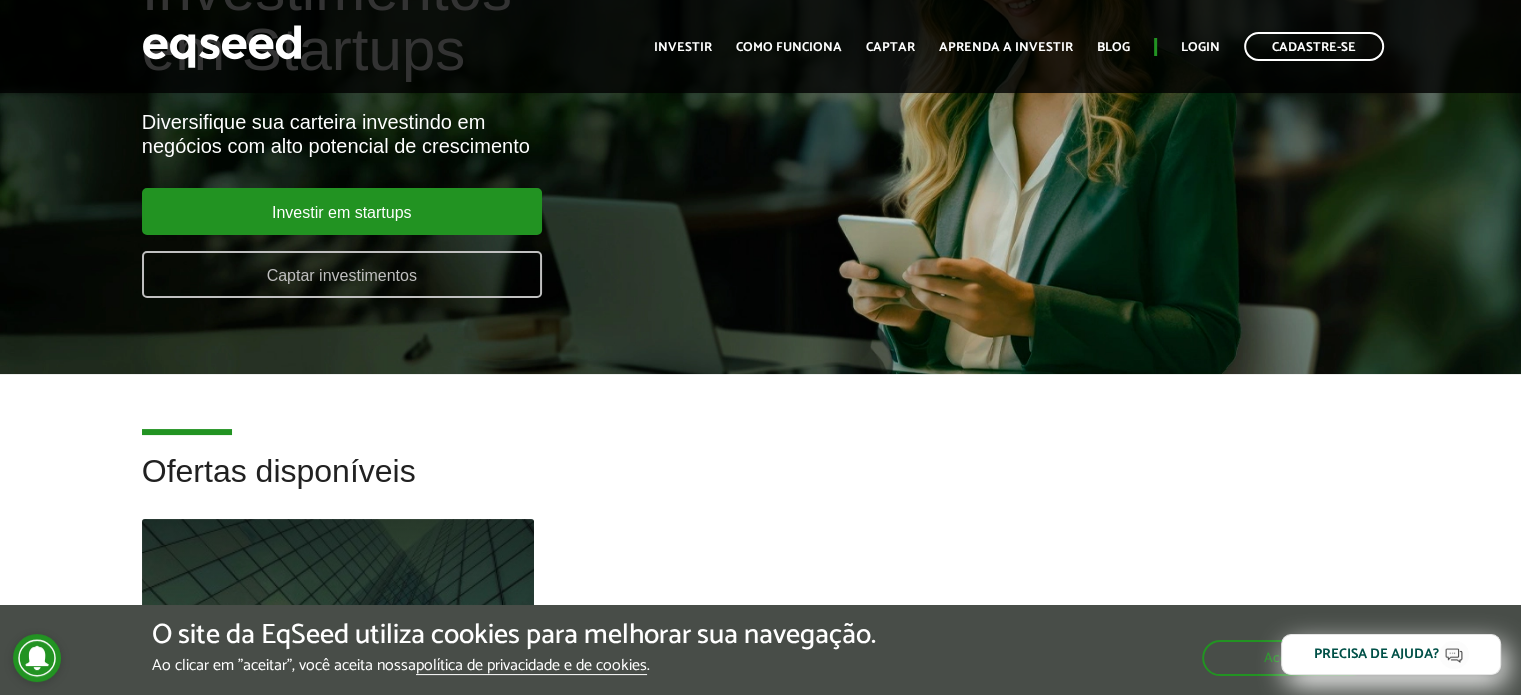 click on "Captar investimentos" at bounding box center (342, 274) 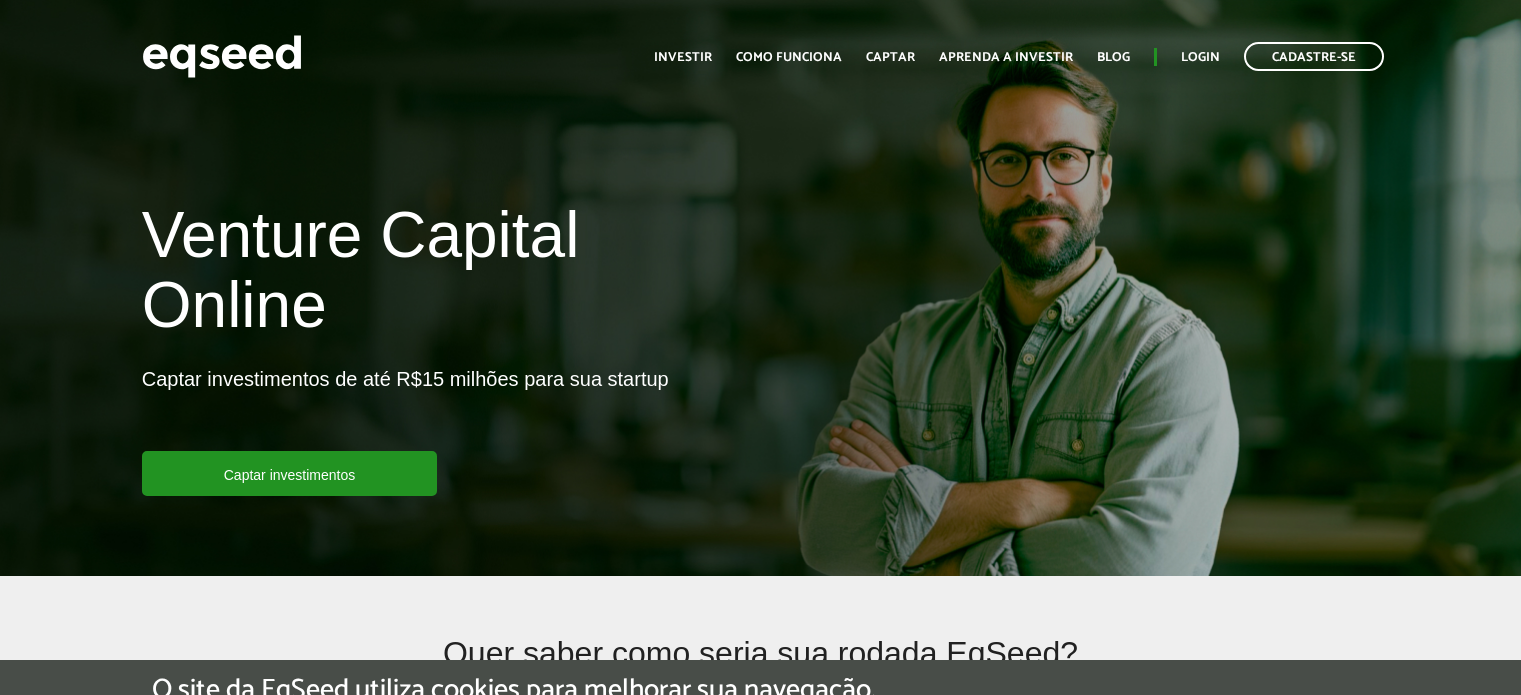scroll, scrollTop: 0, scrollLeft: 0, axis: both 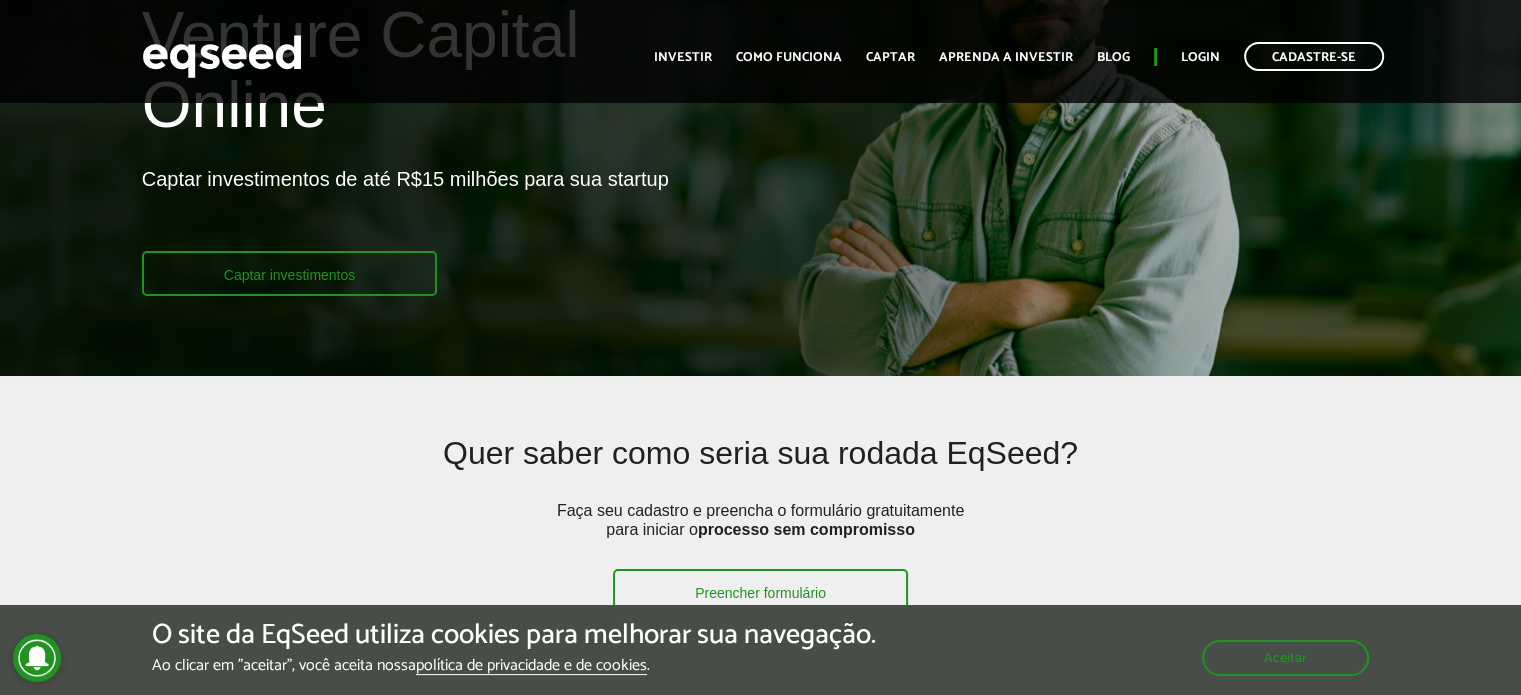 click on "Captar investimentos" at bounding box center [290, 273] 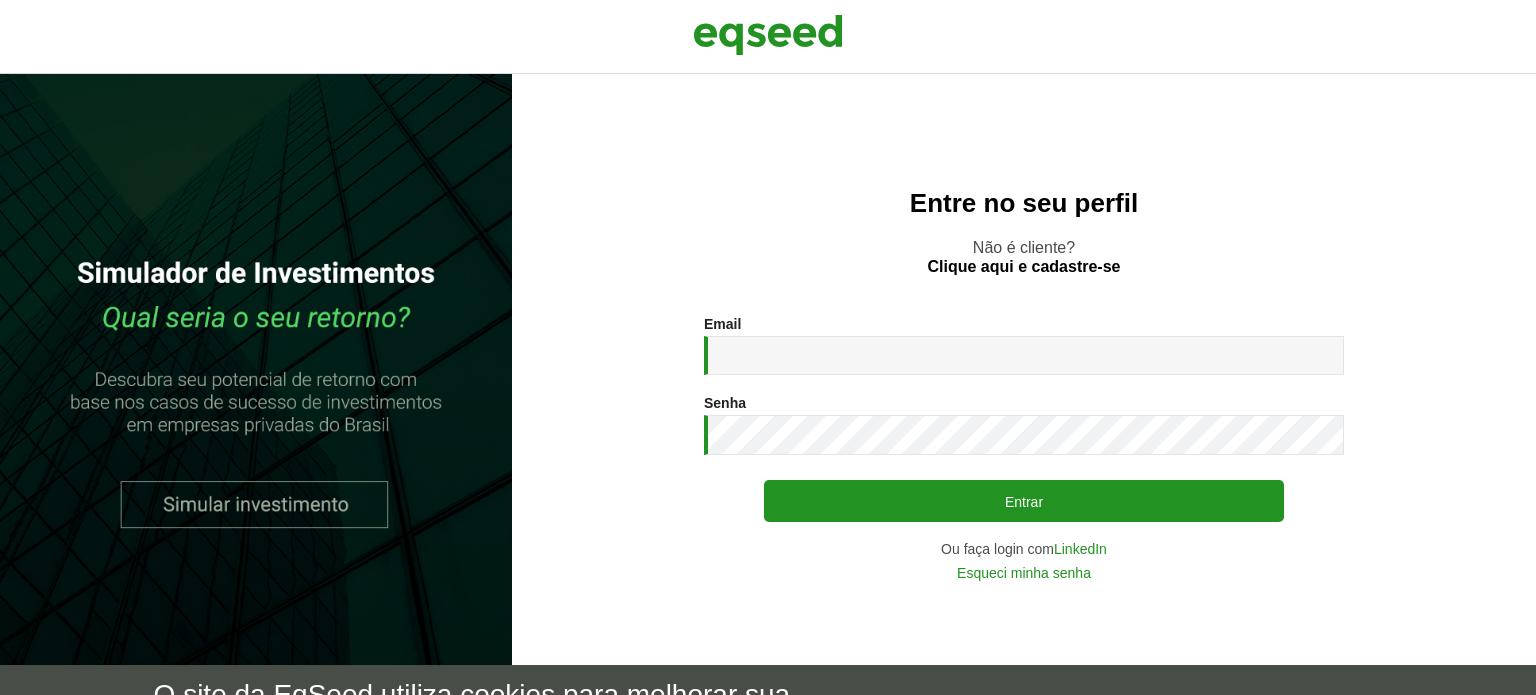 scroll, scrollTop: 0, scrollLeft: 0, axis: both 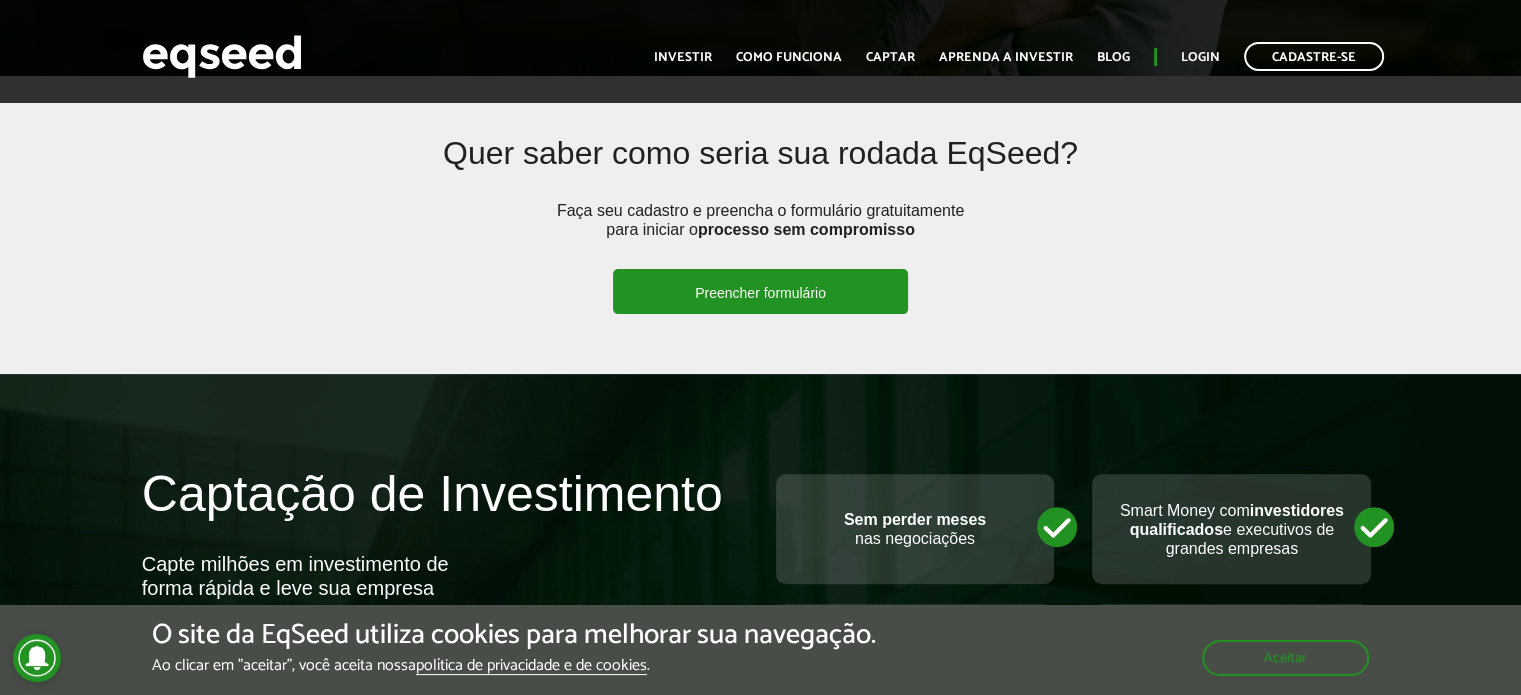click on "Preencher formulário" at bounding box center [760, 291] 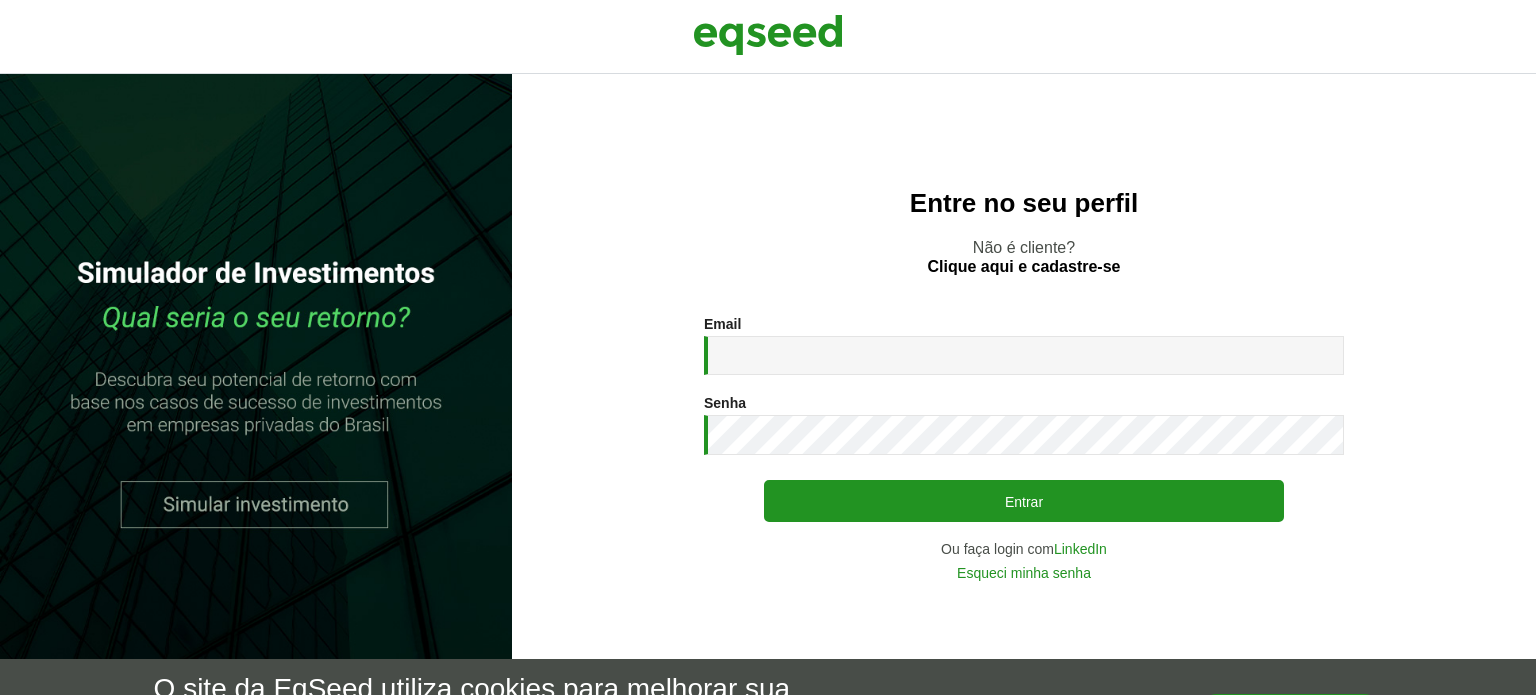scroll, scrollTop: 0, scrollLeft: 0, axis: both 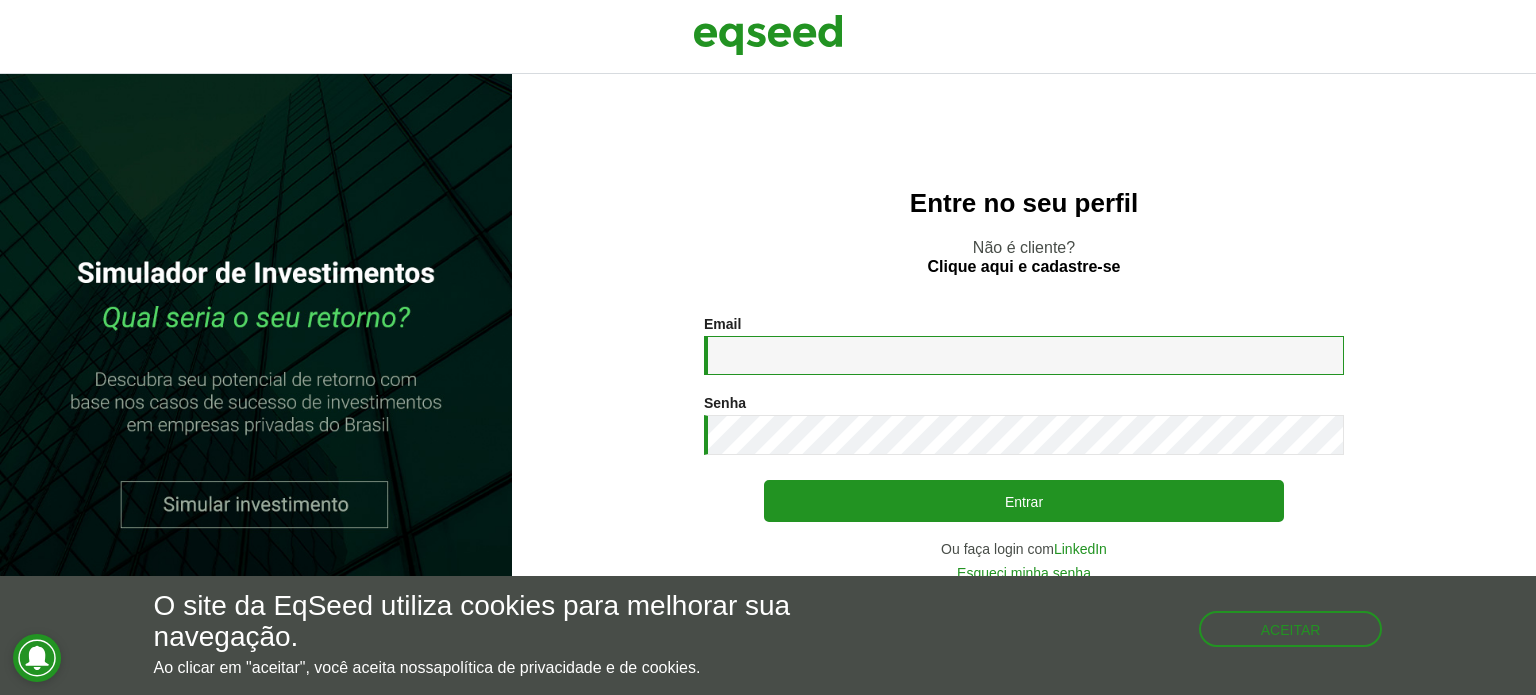 click on "Email  *" at bounding box center [1024, 355] 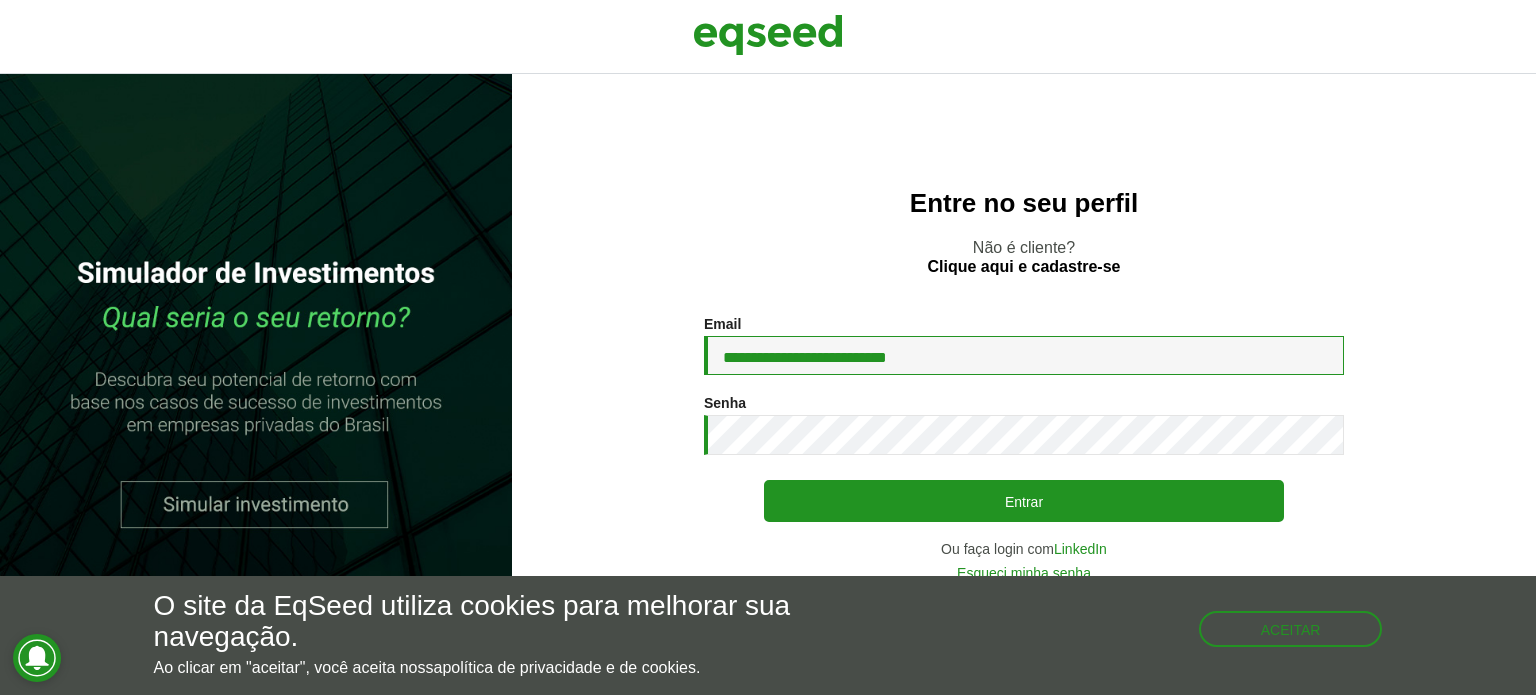 type on "**********" 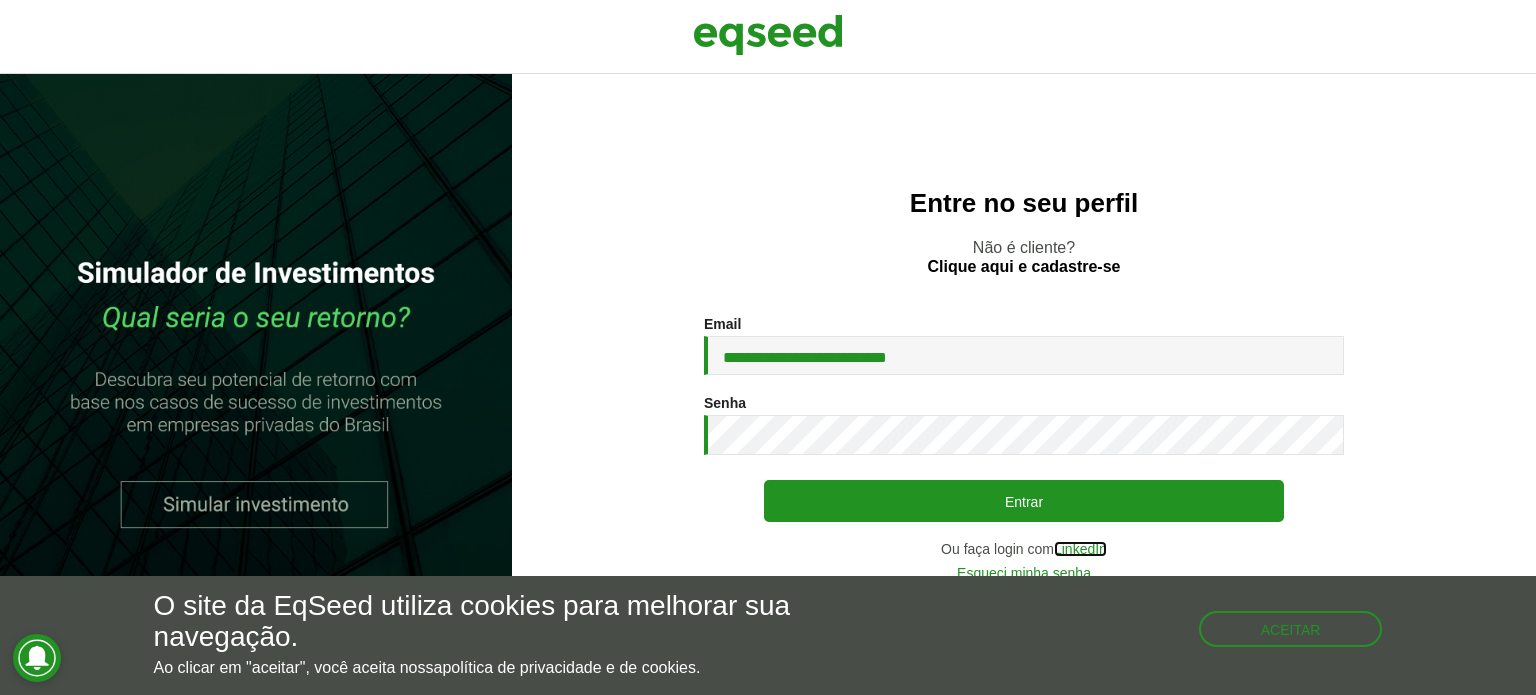 click on "LinkedIn" at bounding box center [1080, 549] 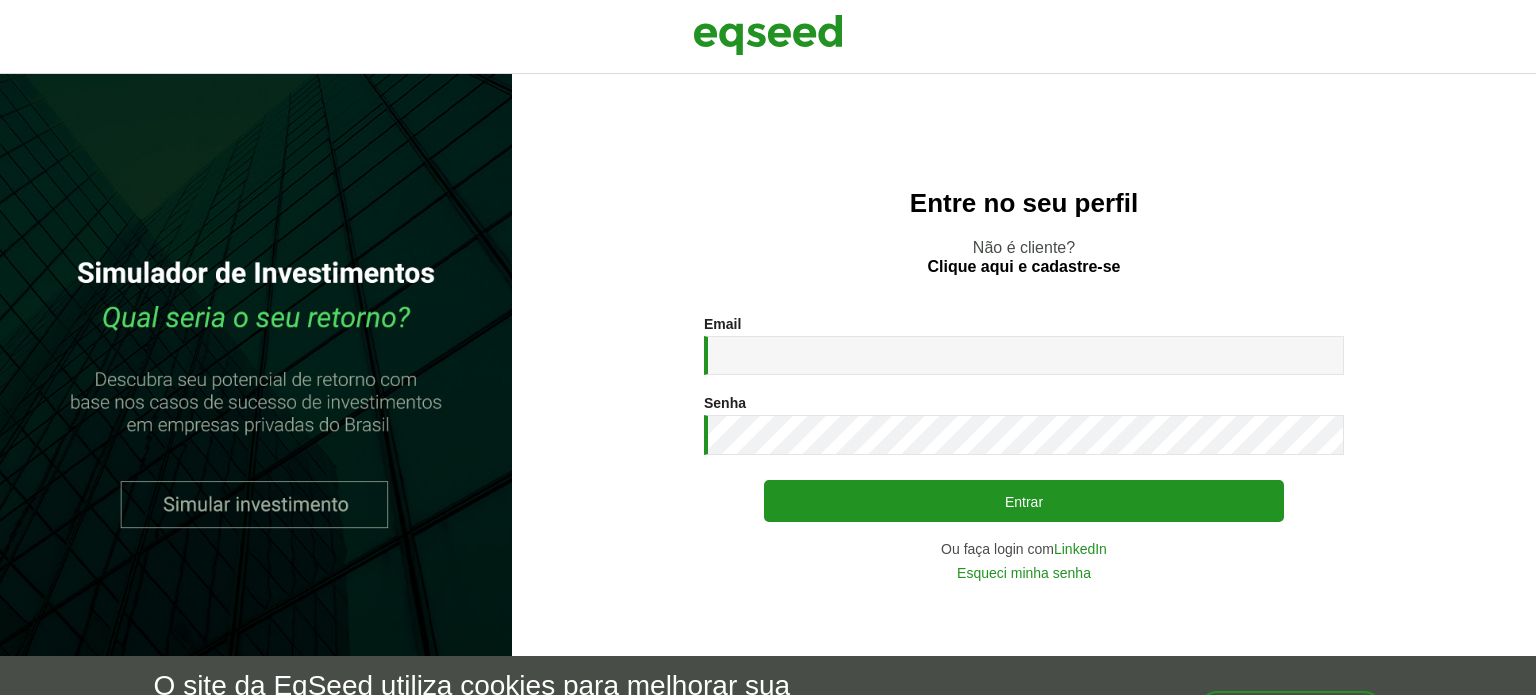scroll, scrollTop: 0, scrollLeft: 0, axis: both 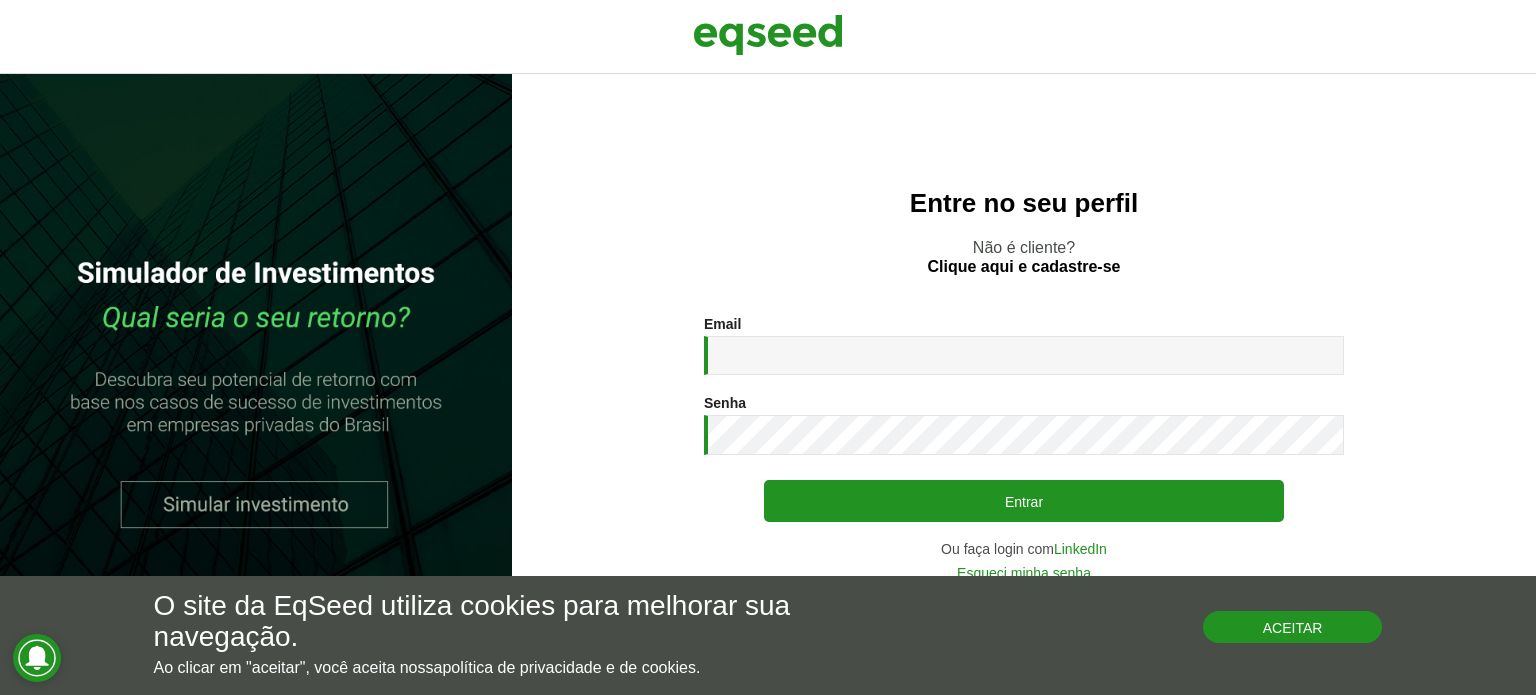 click on "Aceitar" at bounding box center [1293, 627] 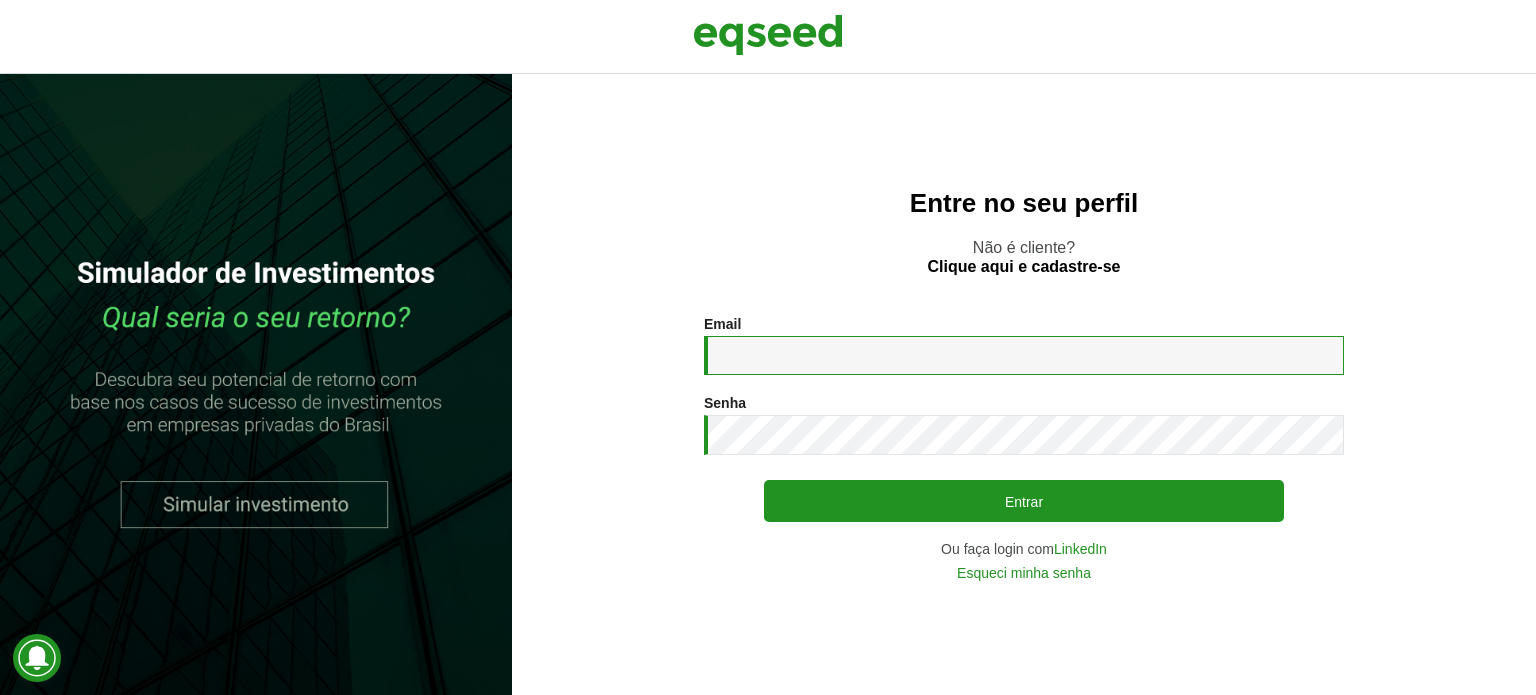 click on "Email  *" at bounding box center [1024, 355] 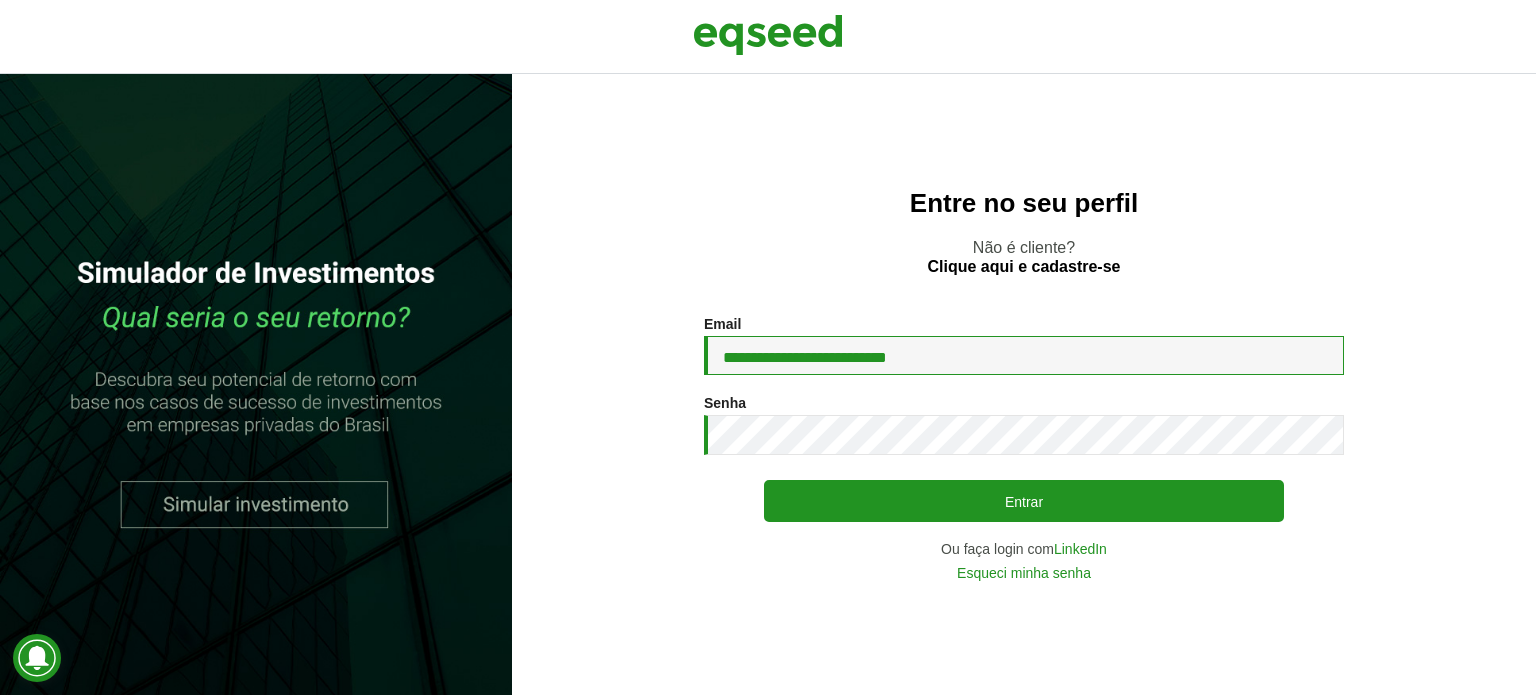 type on "**********" 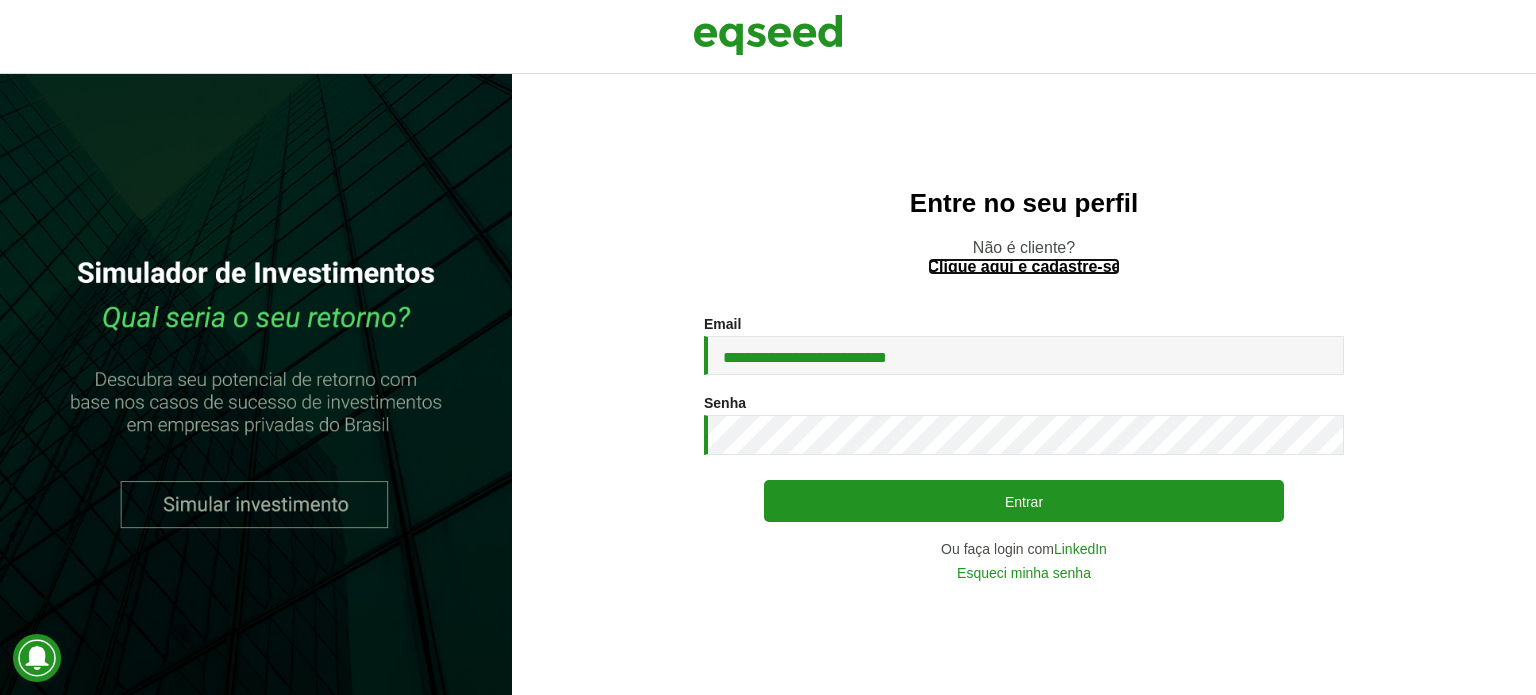 click on "Clique aqui e cadastre-se" at bounding box center (1024, 267) 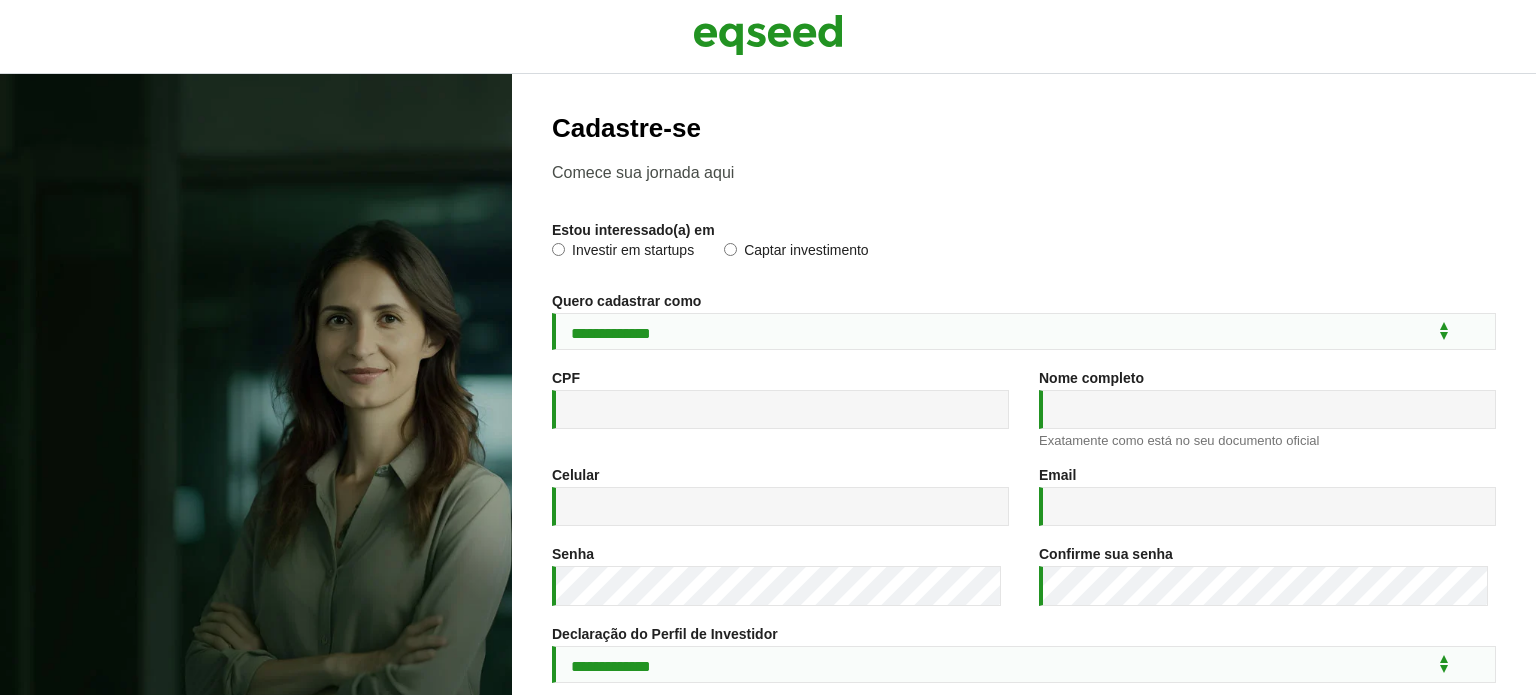 scroll, scrollTop: 0, scrollLeft: 0, axis: both 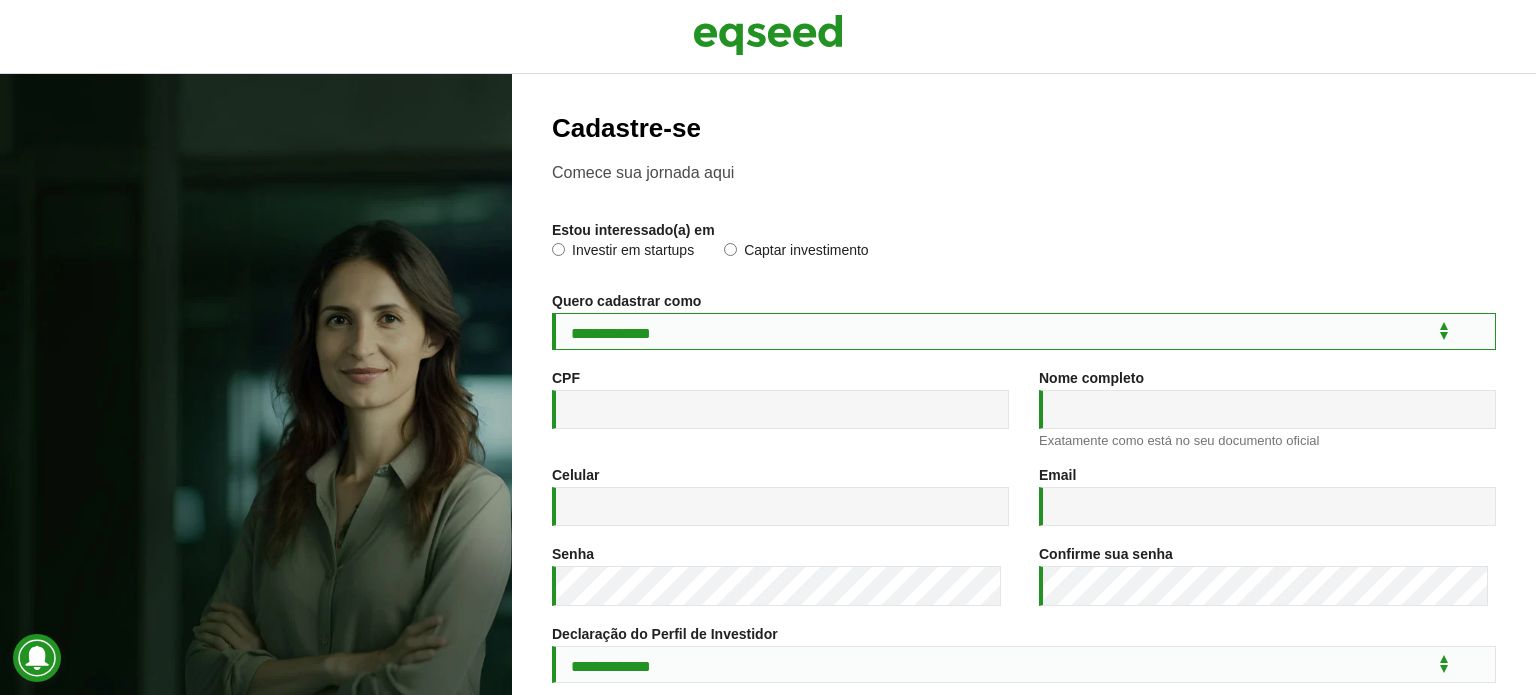 click on "**********" at bounding box center [1024, 331] 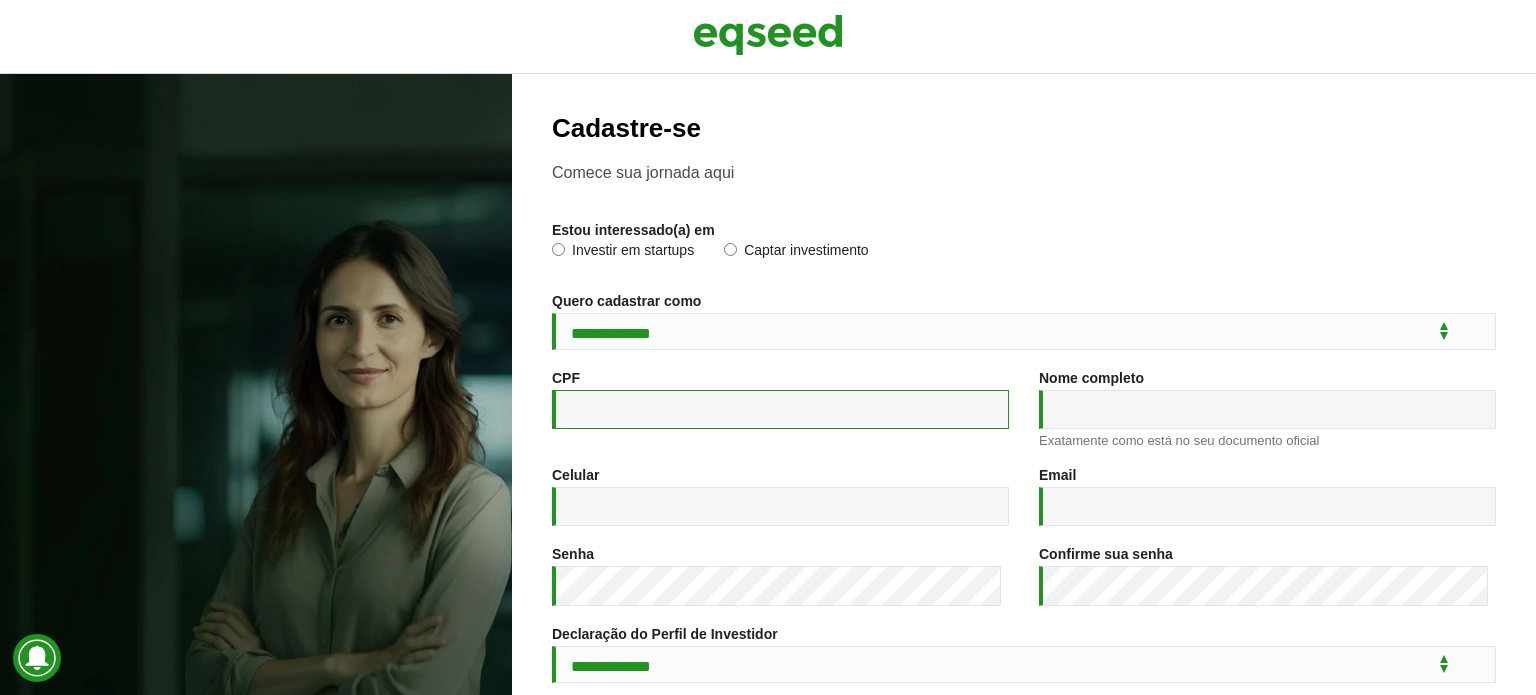 click on "CPF  *" at bounding box center [780, 409] 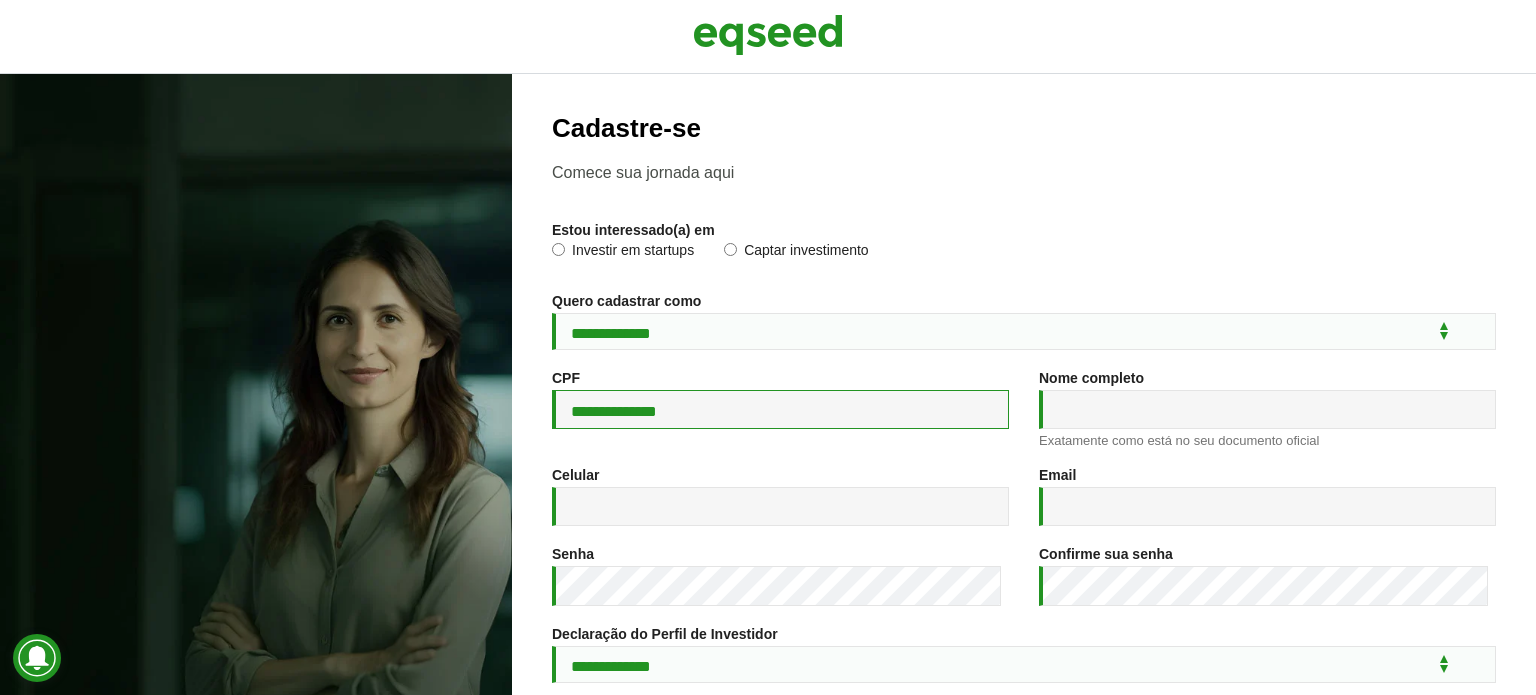 type on "**********" 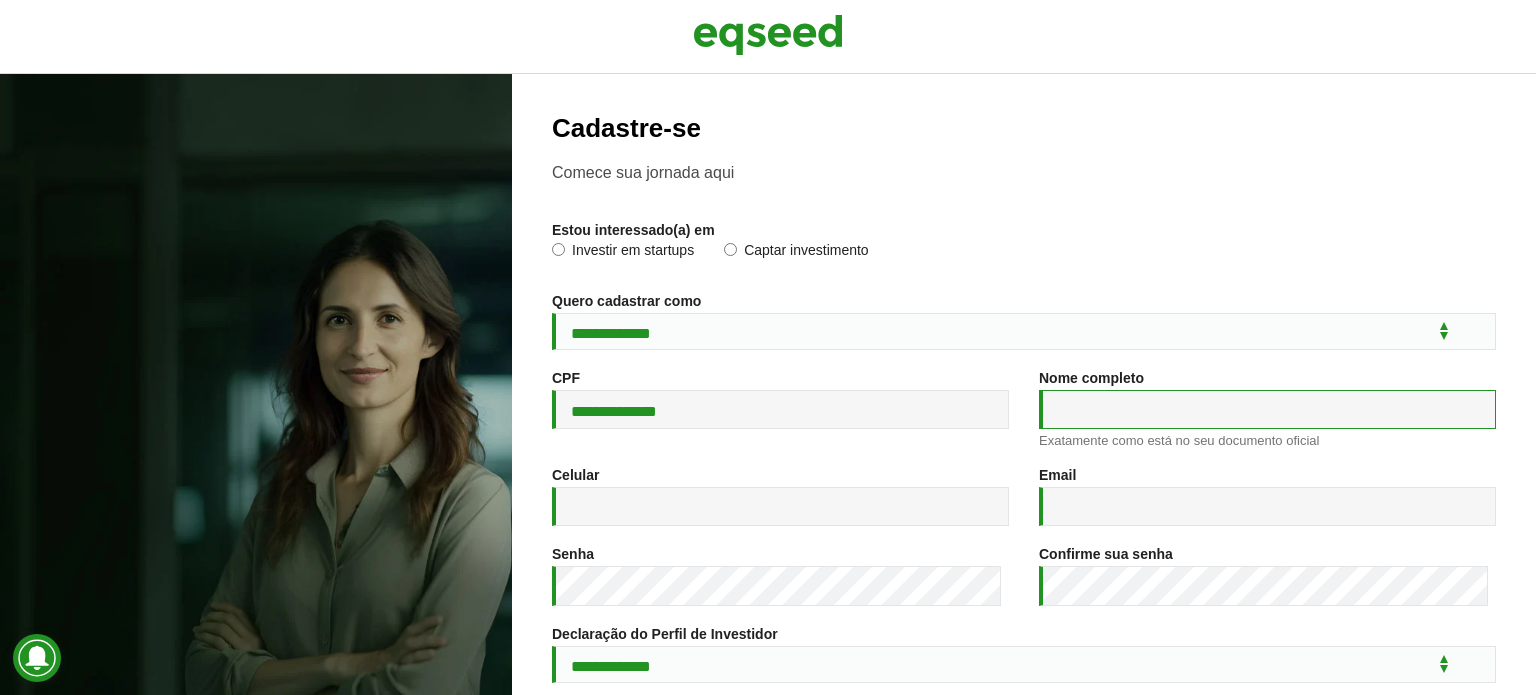 click on "Nome completo  *" at bounding box center (1267, 409) 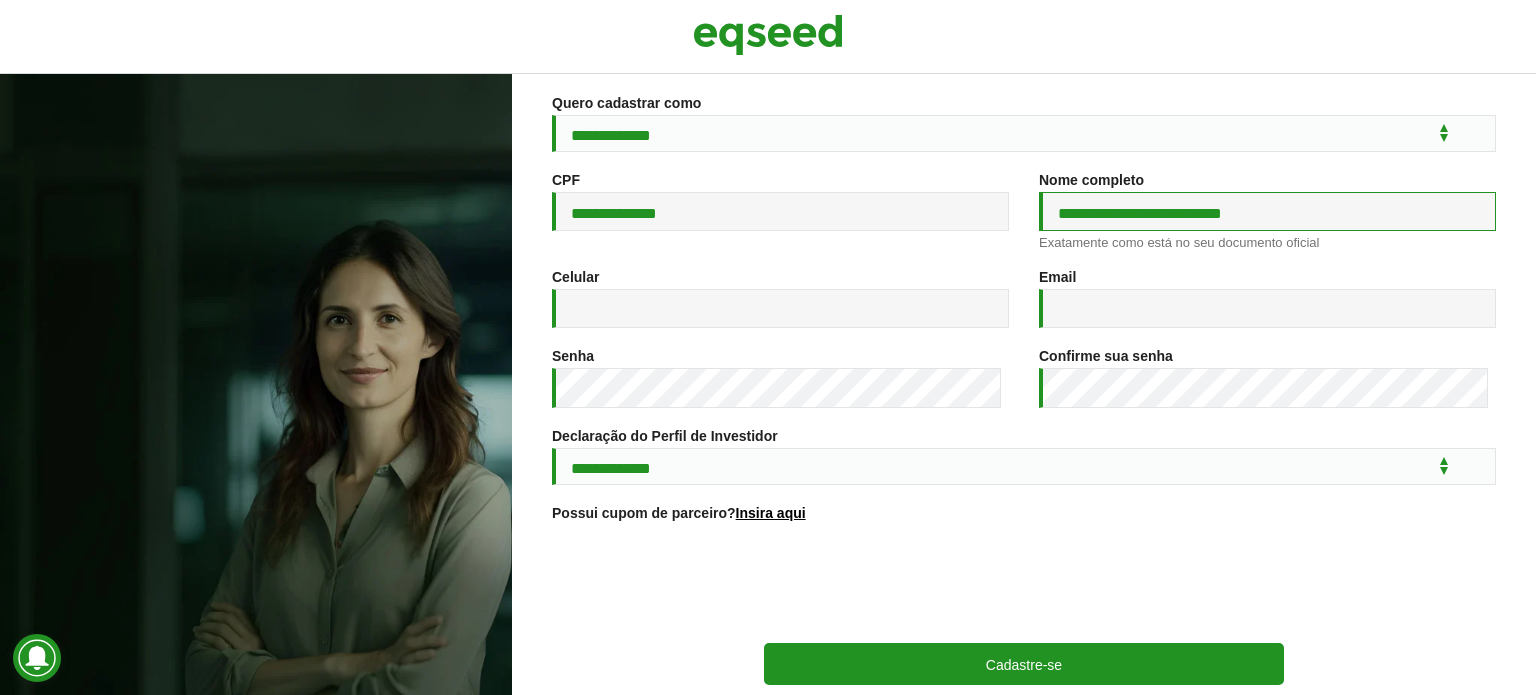 scroll, scrollTop: 200, scrollLeft: 0, axis: vertical 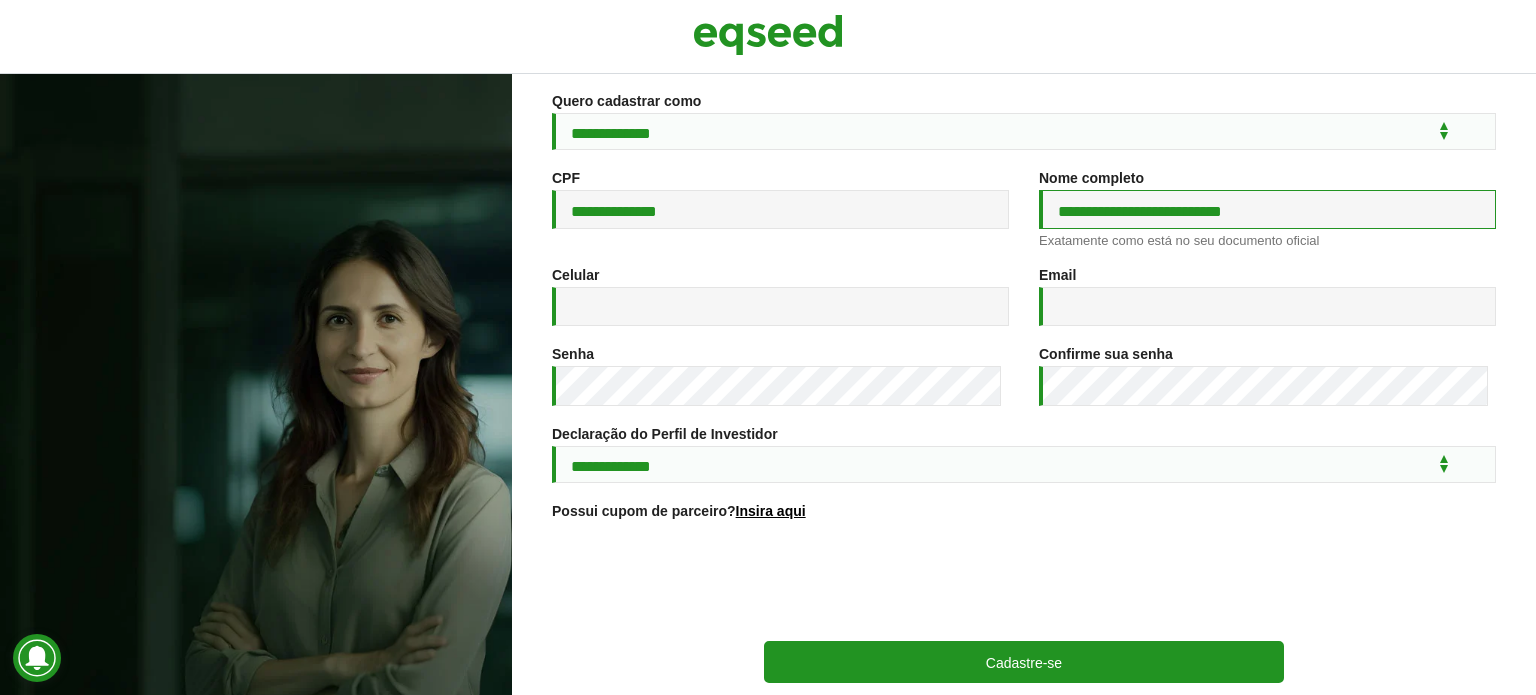 type on "**********" 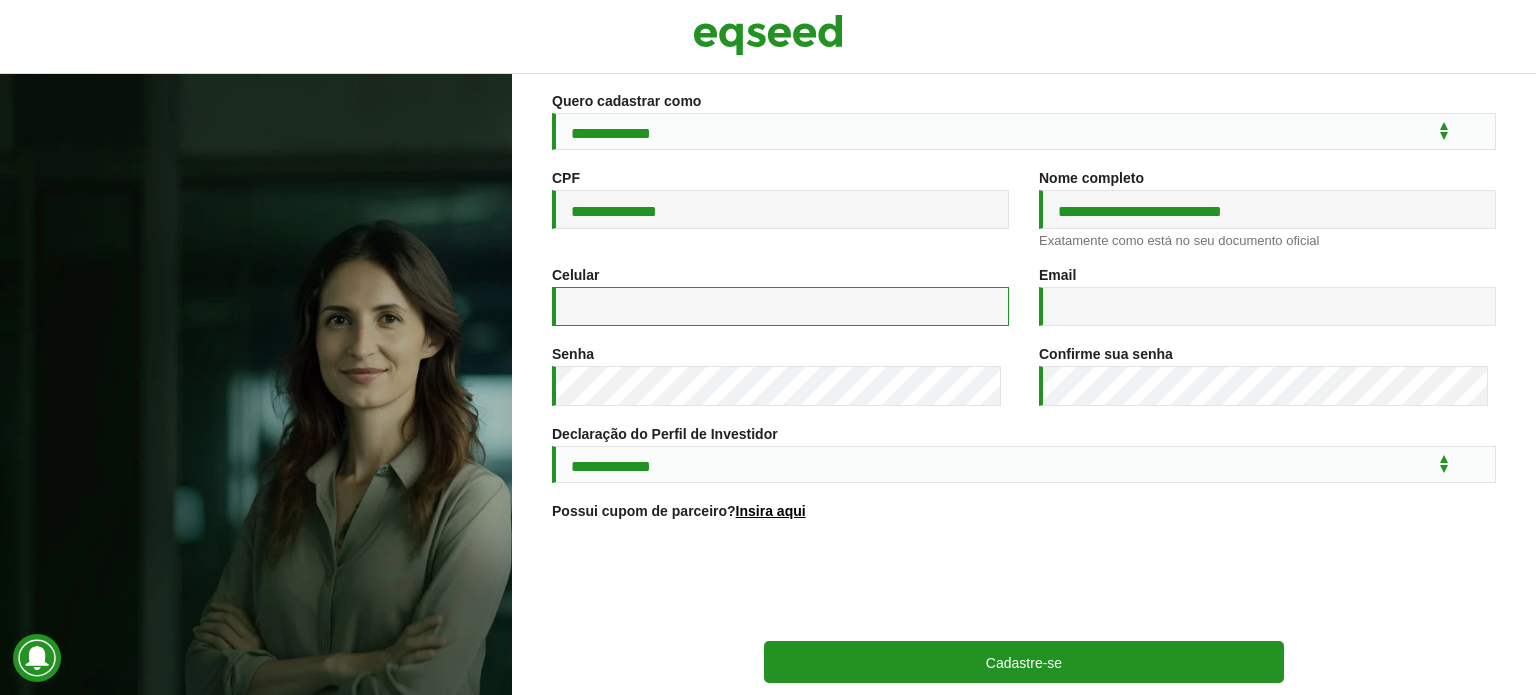click on "Celular  *" at bounding box center (780, 306) 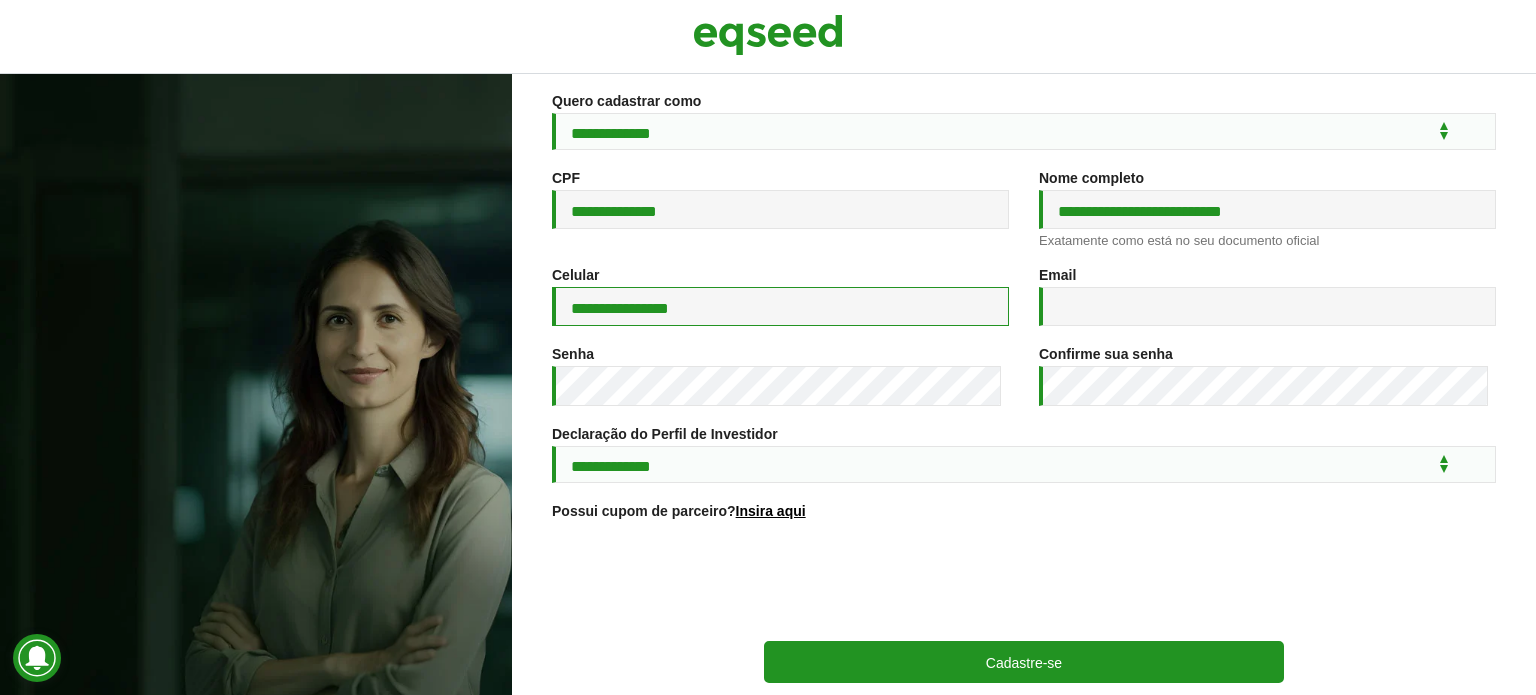 type on "**********" 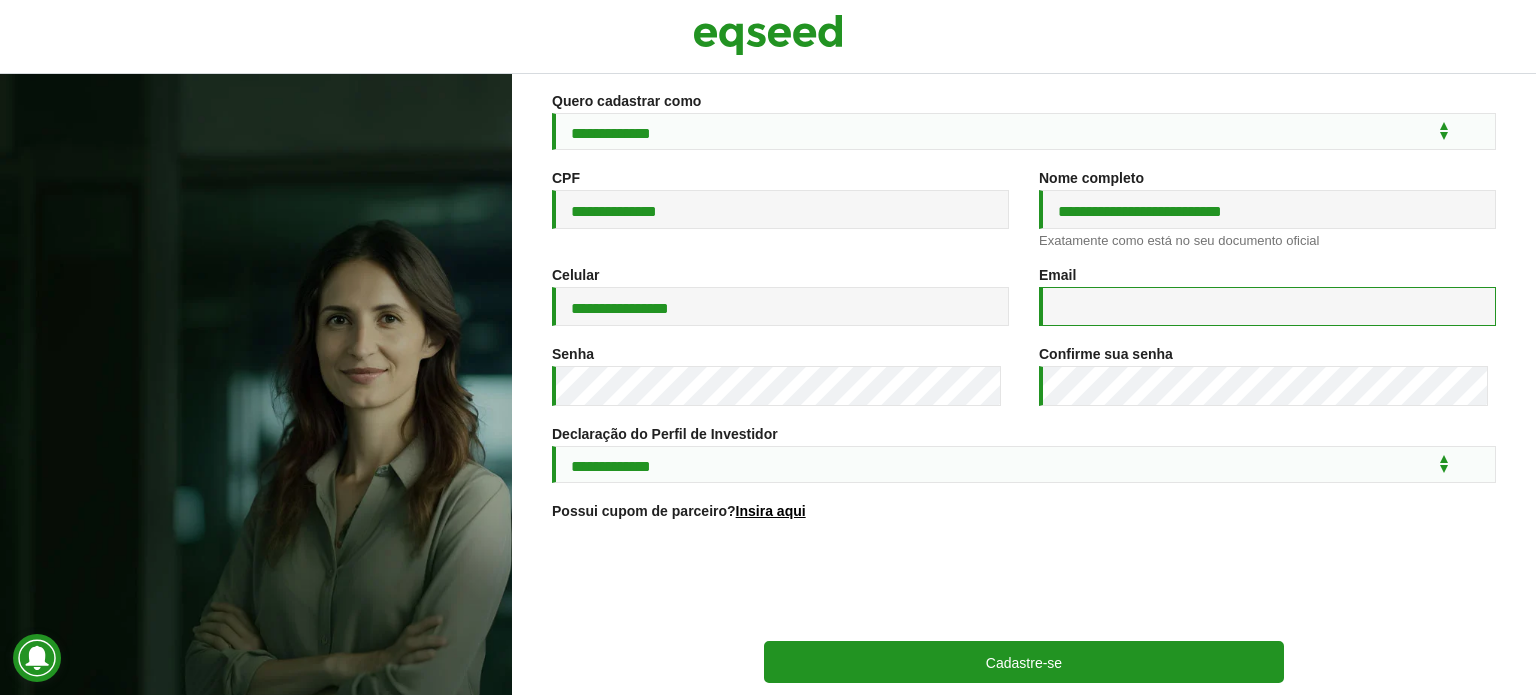 click on "Email  *" at bounding box center [1267, 306] 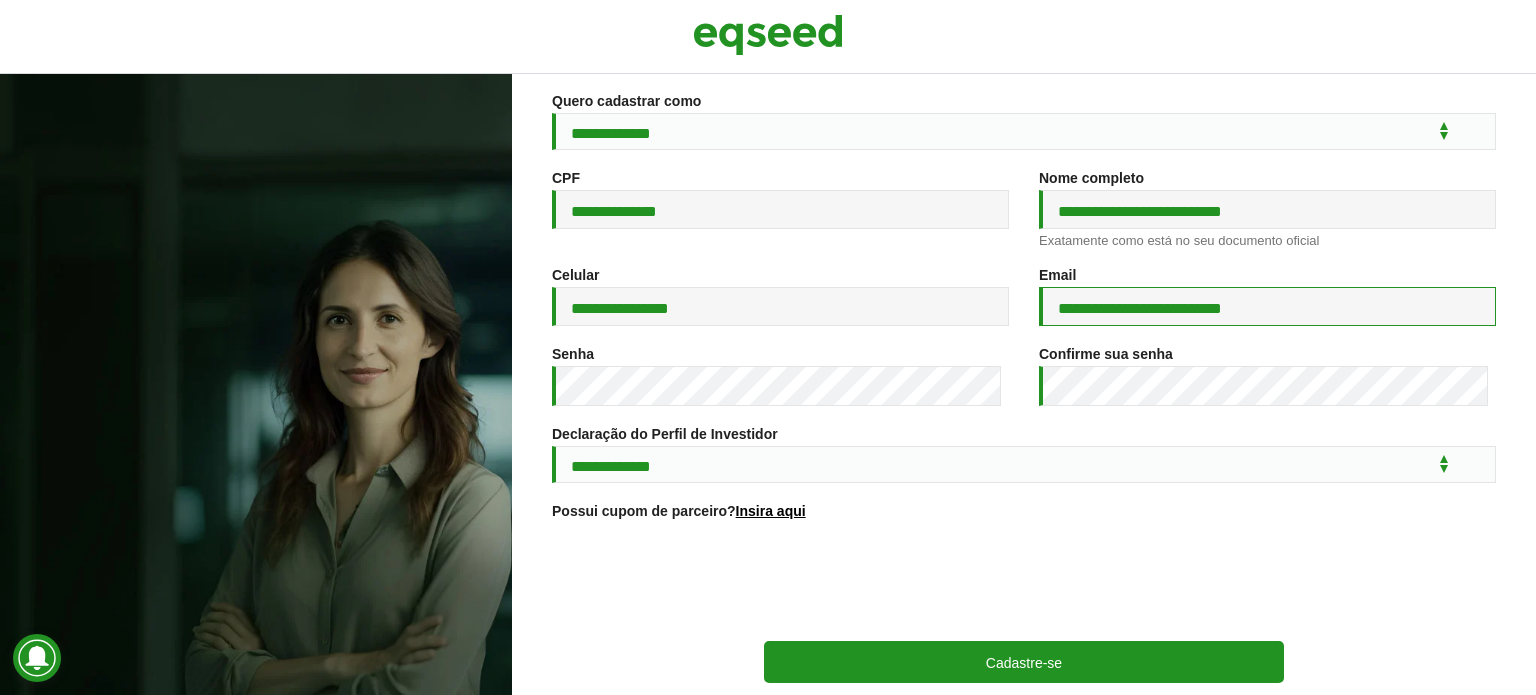 type on "**********" 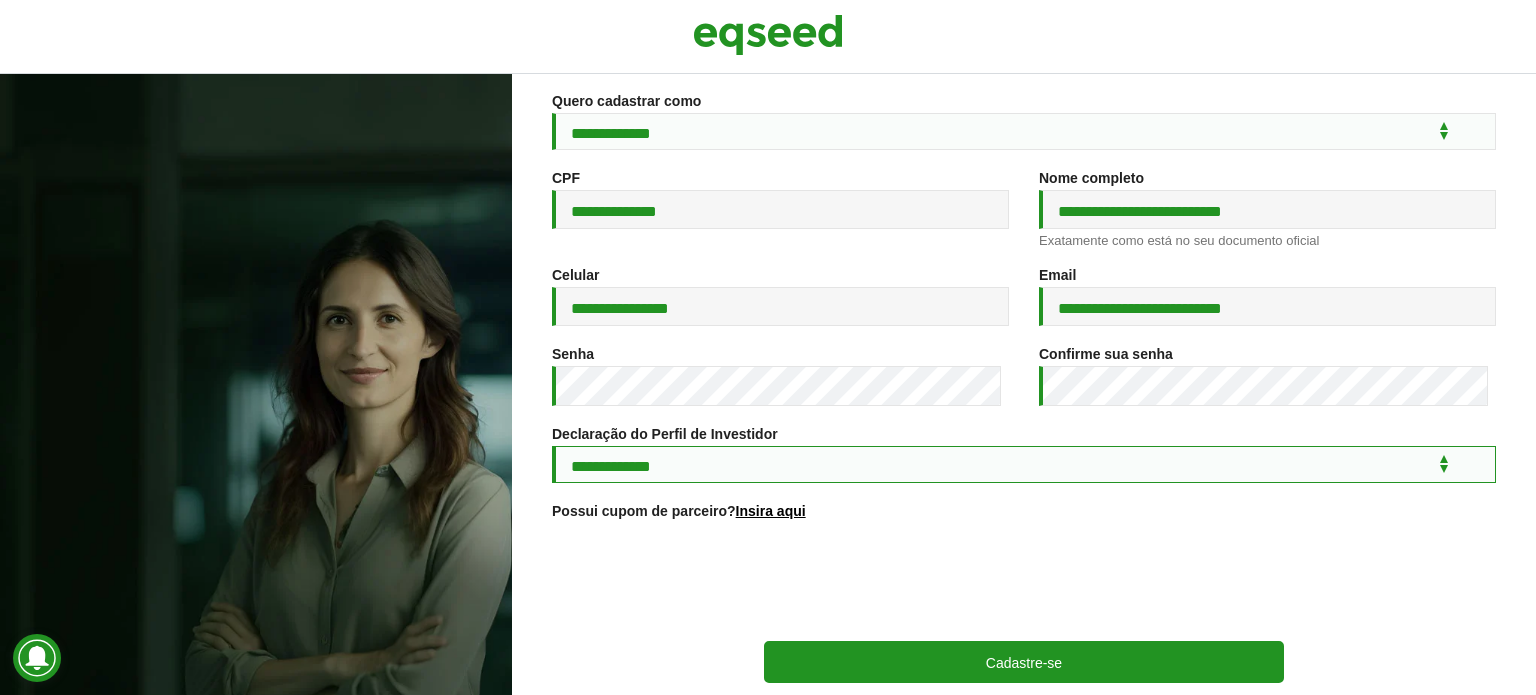 click on "**********" at bounding box center [1024, 464] 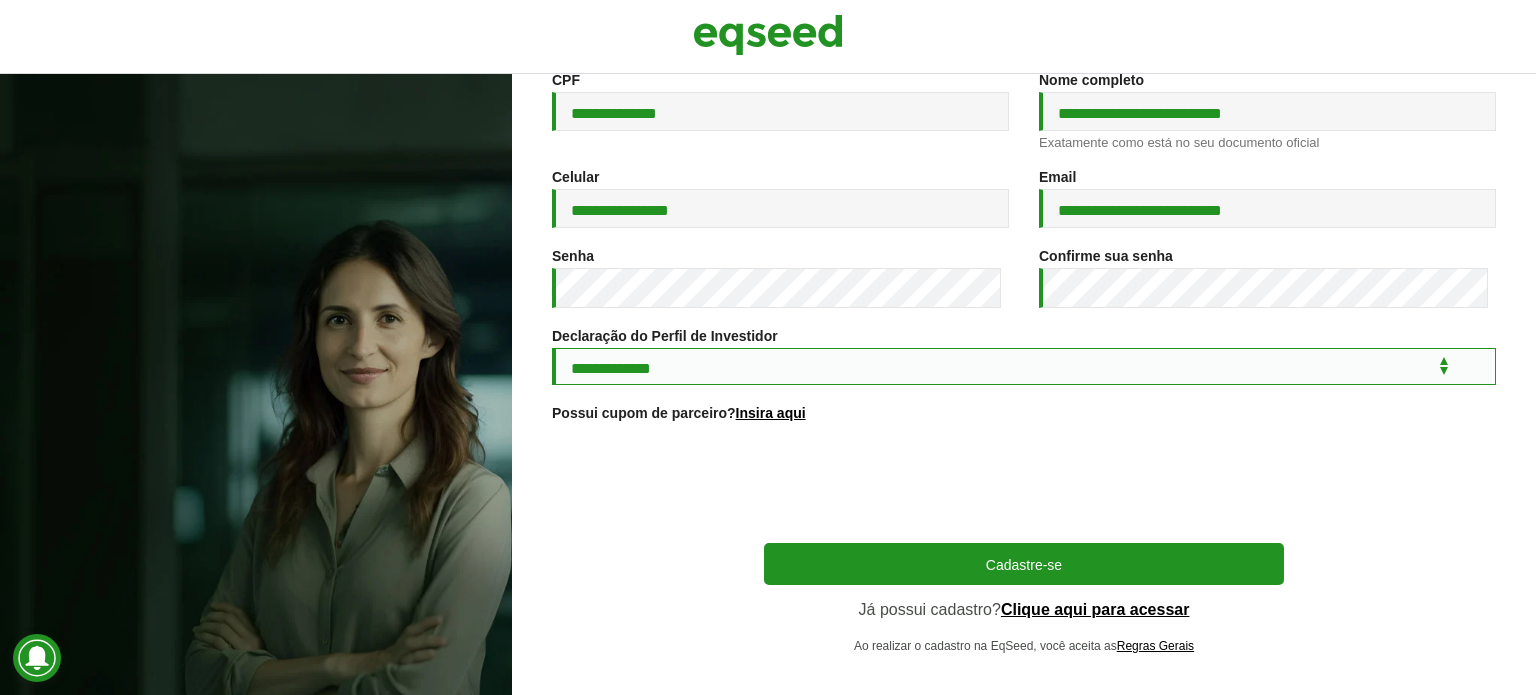 scroll, scrollTop: 300, scrollLeft: 0, axis: vertical 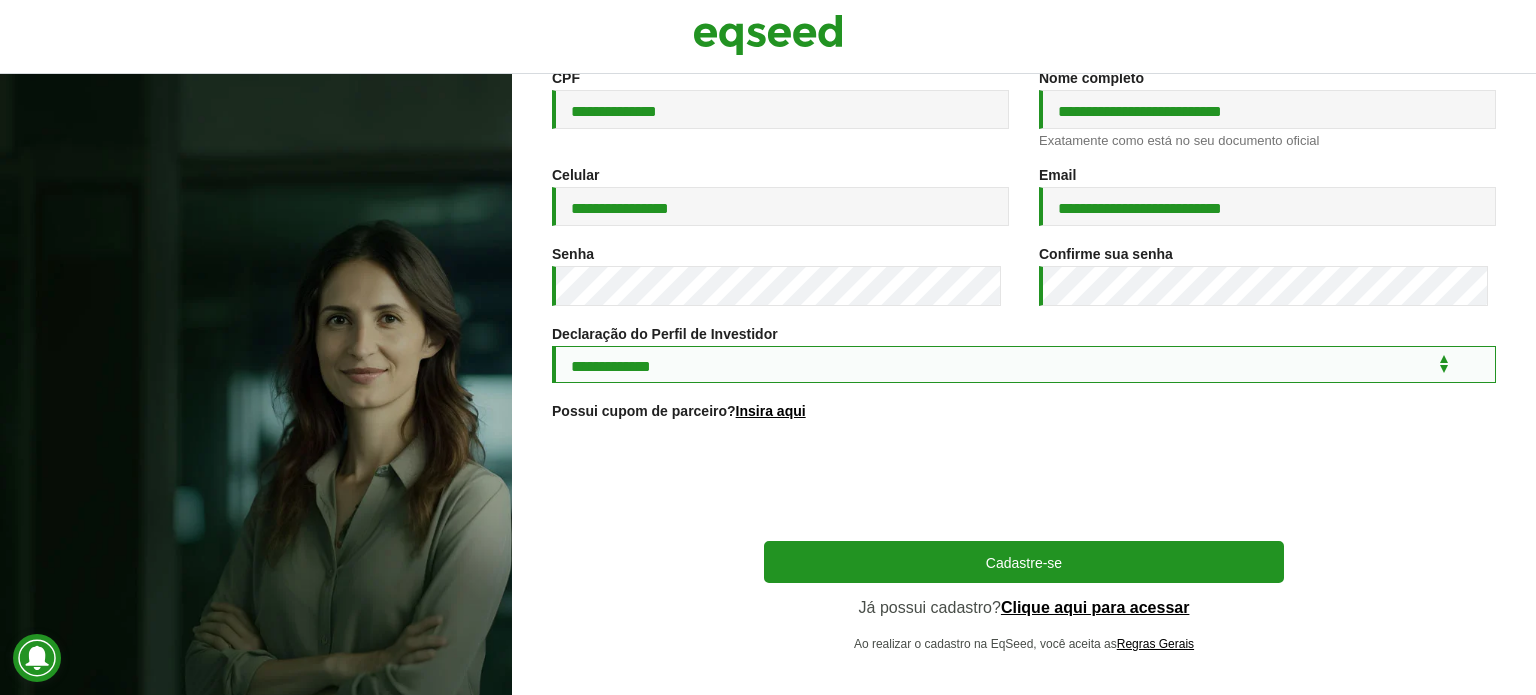 click on "**********" at bounding box center (1024, 364) 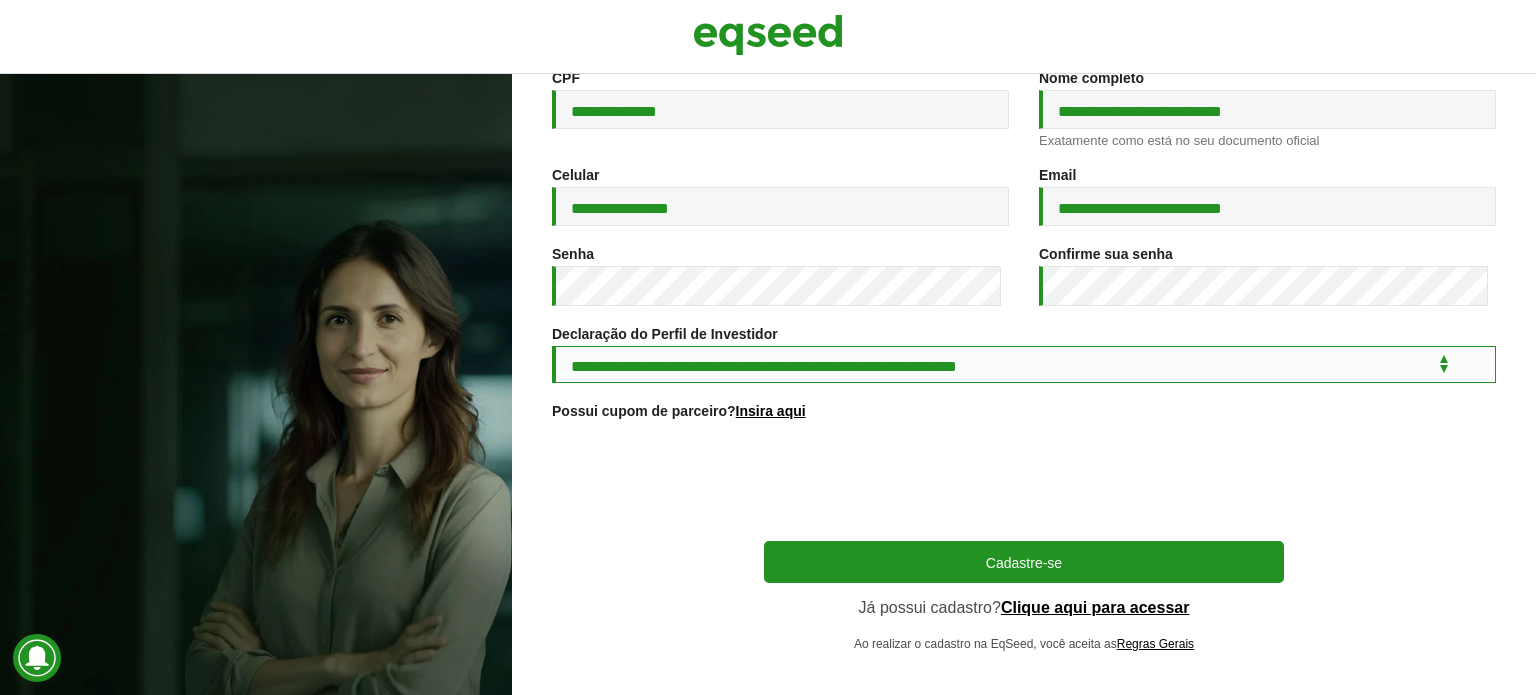 click on "**********" at bounding box center [1024, 364] 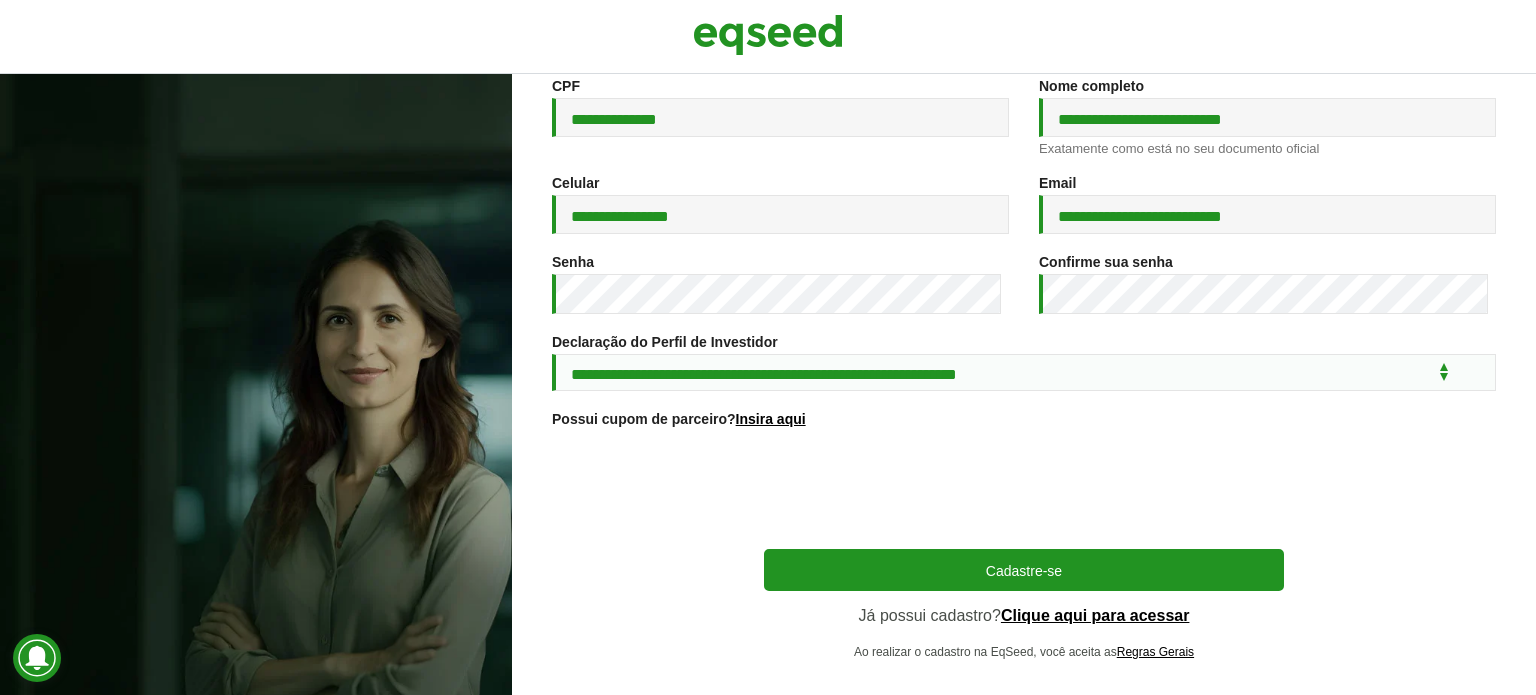 scroll, scrollTop: 300, scrollLeft: 0, axis: vertical 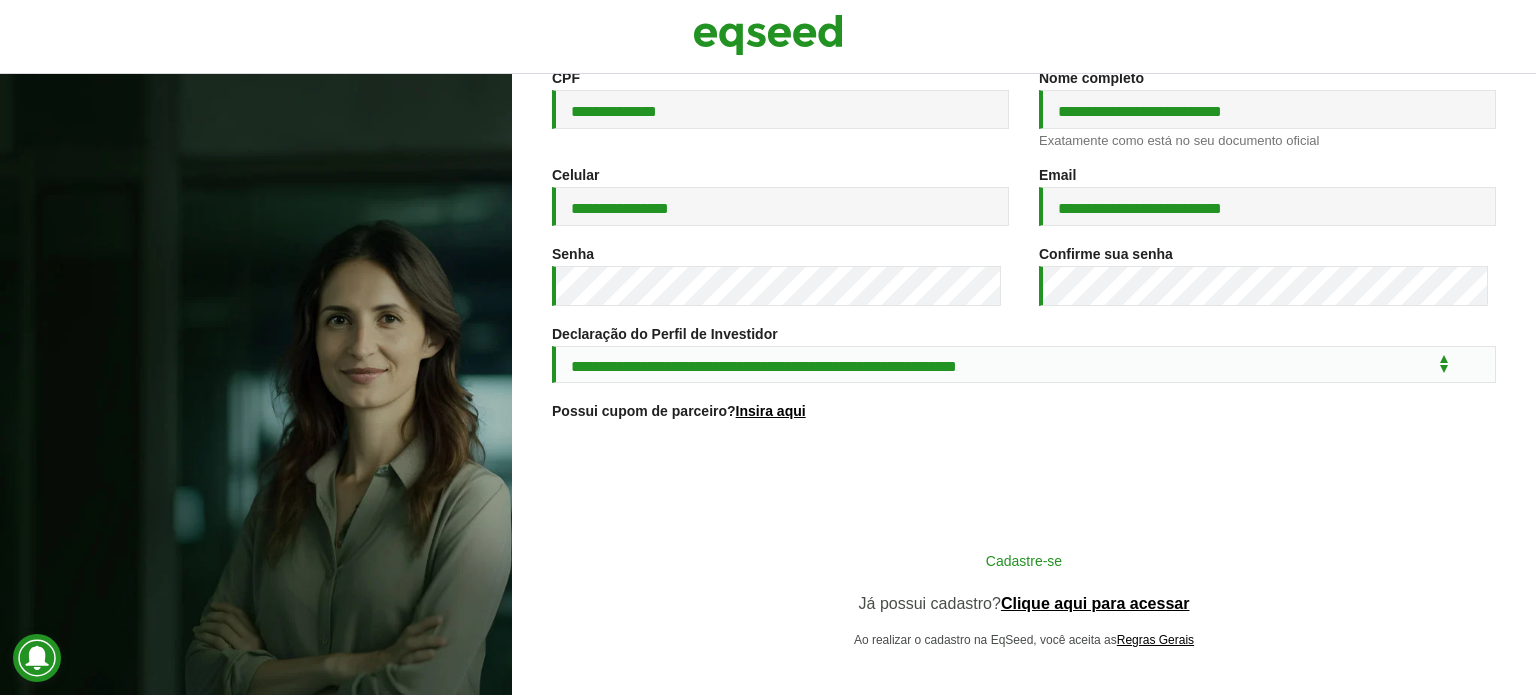 click on "Cadastre-se" at bounding box center [1024, 560] 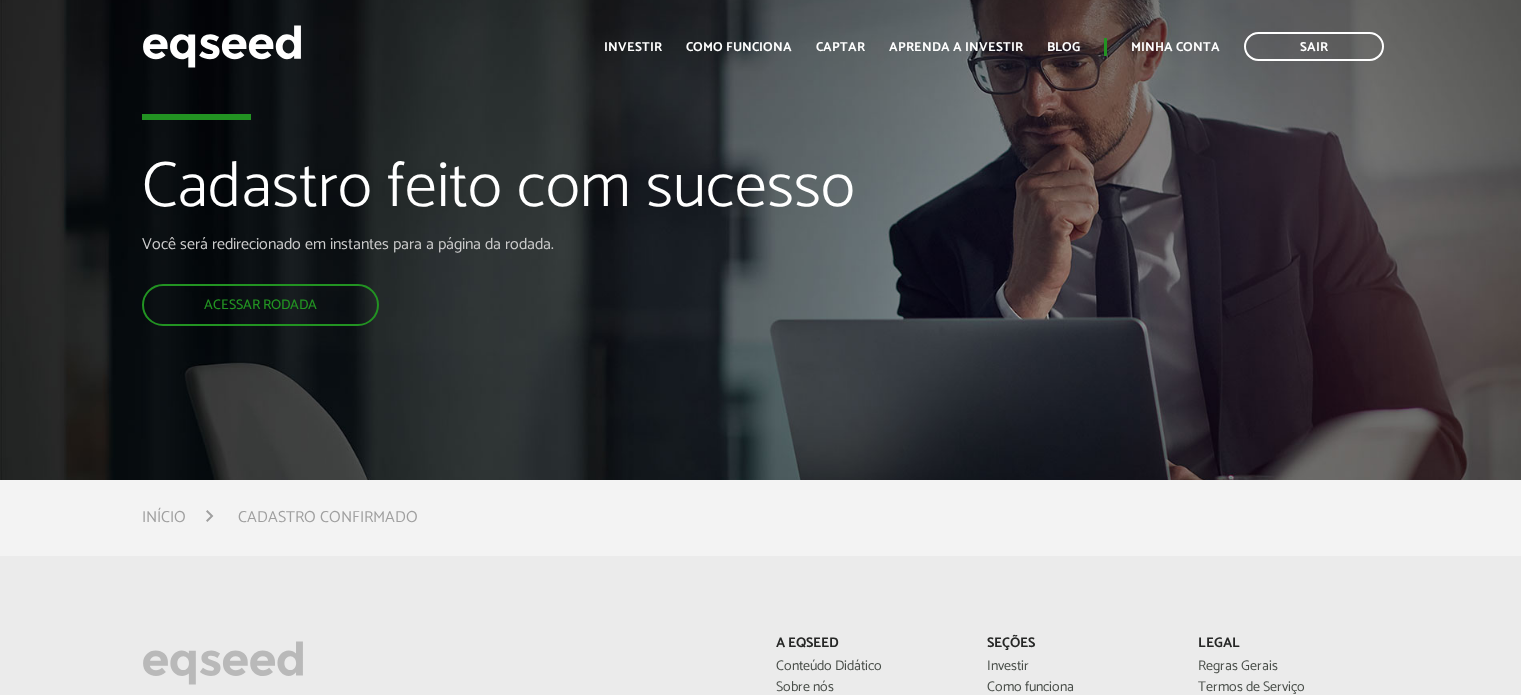 scroll, scrollTop: 0, scrollLeft: 0, axis: both 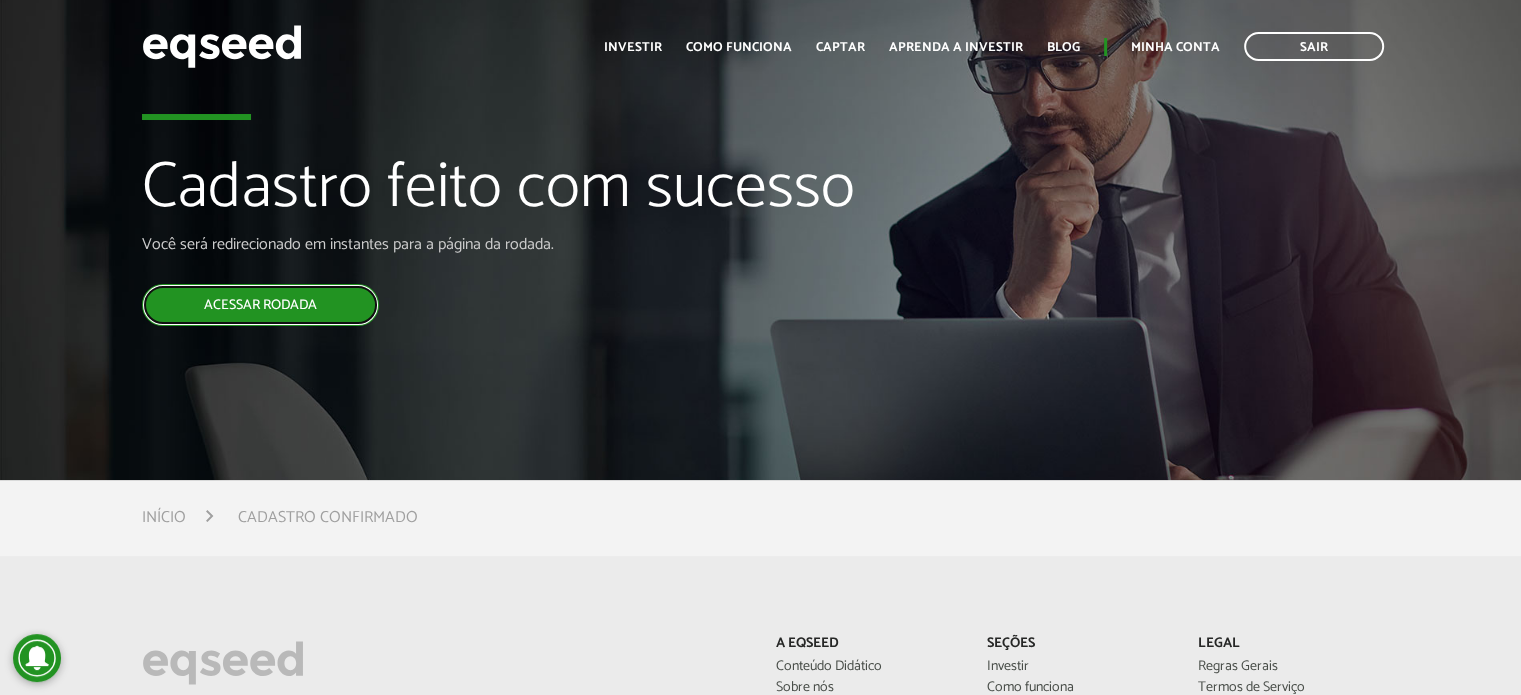 click on "Acessar rodada" at bounding box center [260, 305] 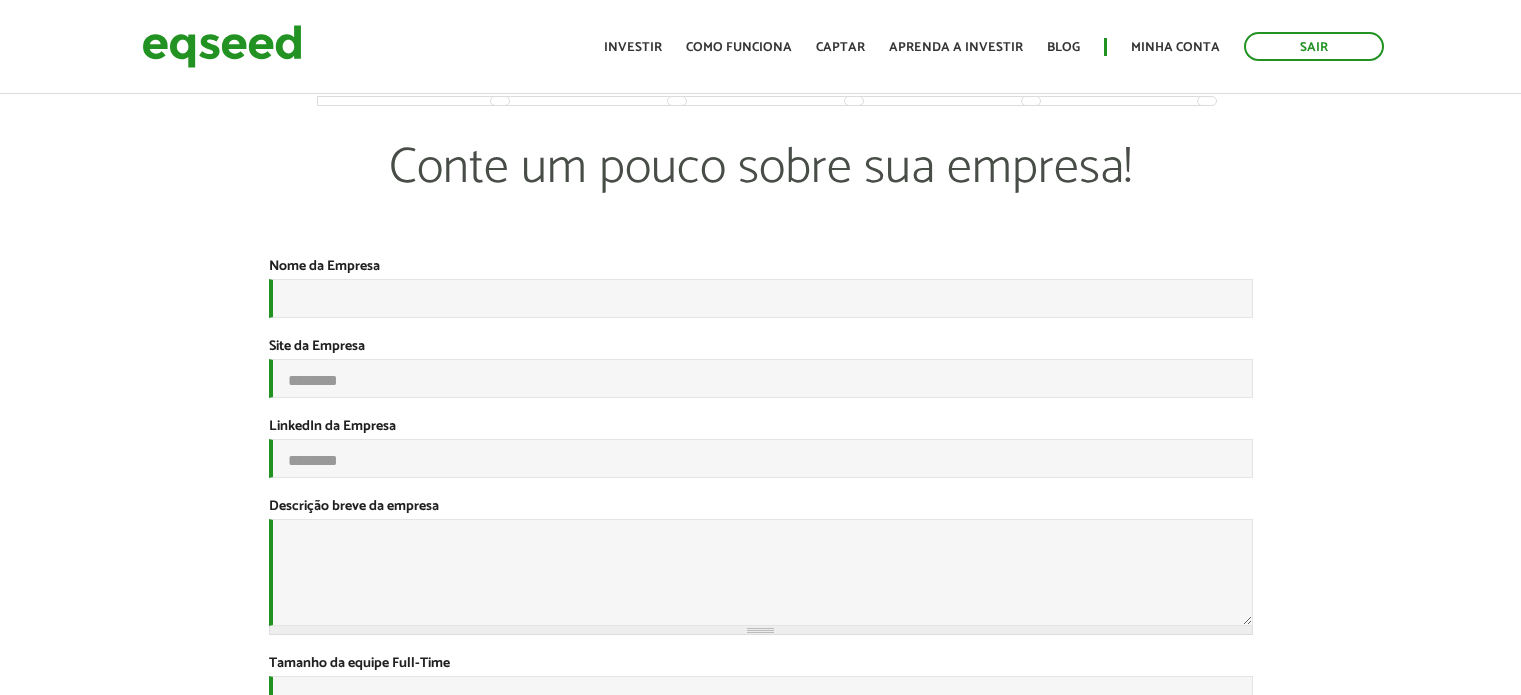 scroll, scrollTop: 0, scrollLeft: 0, axis: both 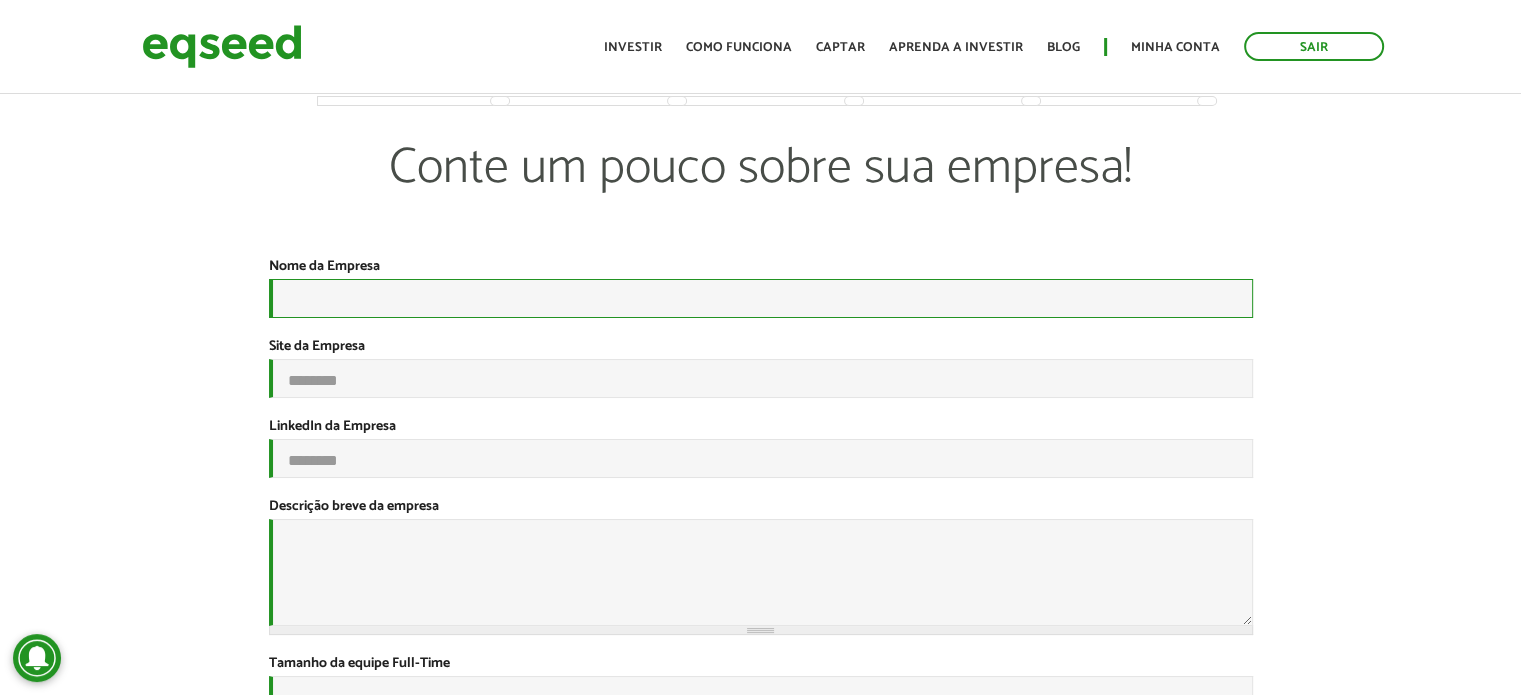 click on "Nome da Empresa  *" at bounding box center (761, 298) 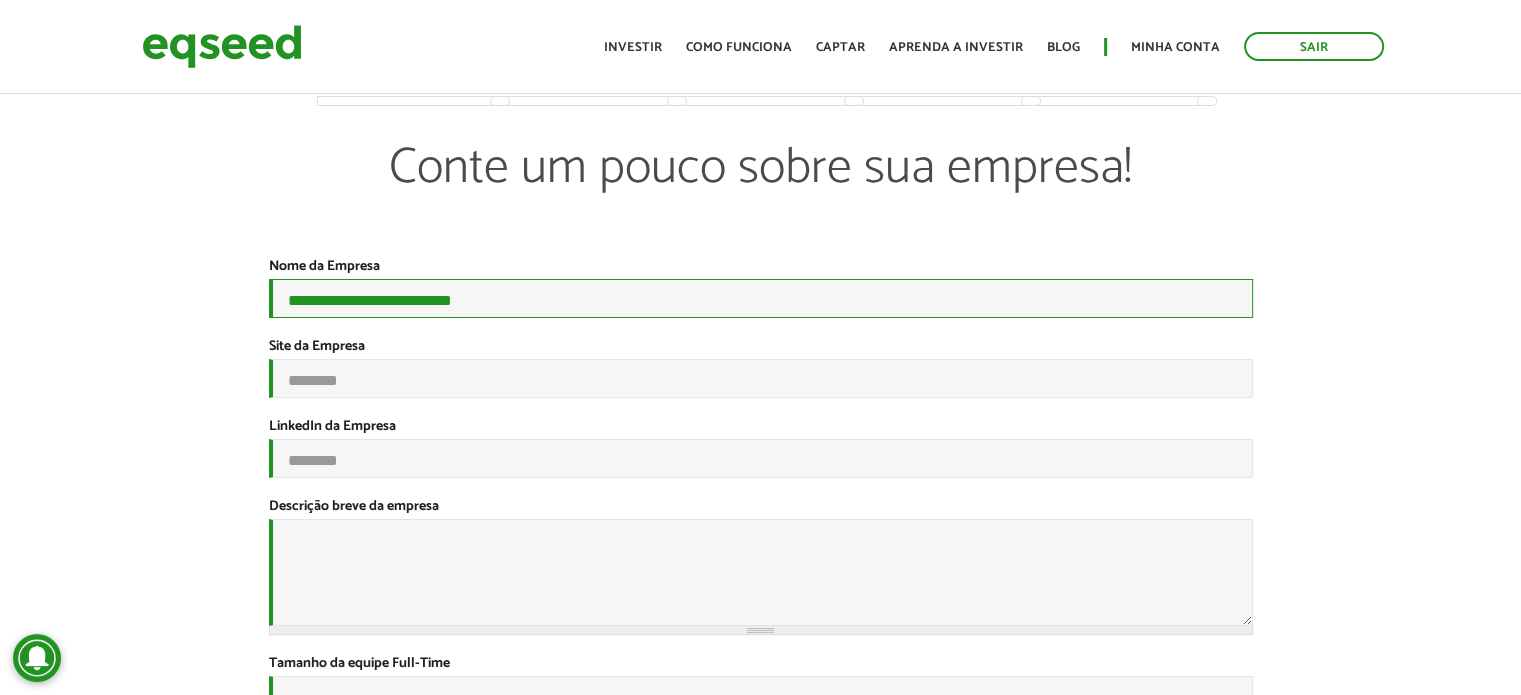 type on "**********" 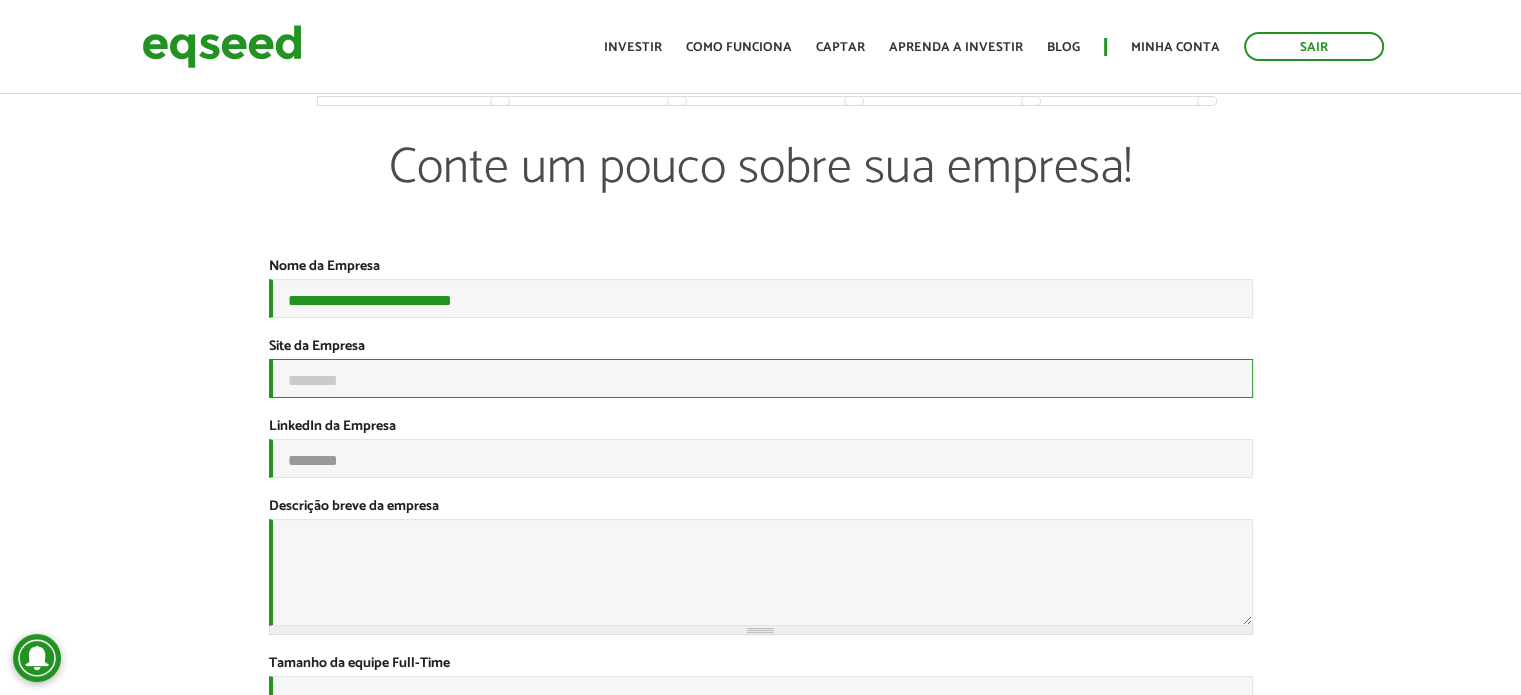 click on "Site da Empresa" at bounding box center [761, 378] 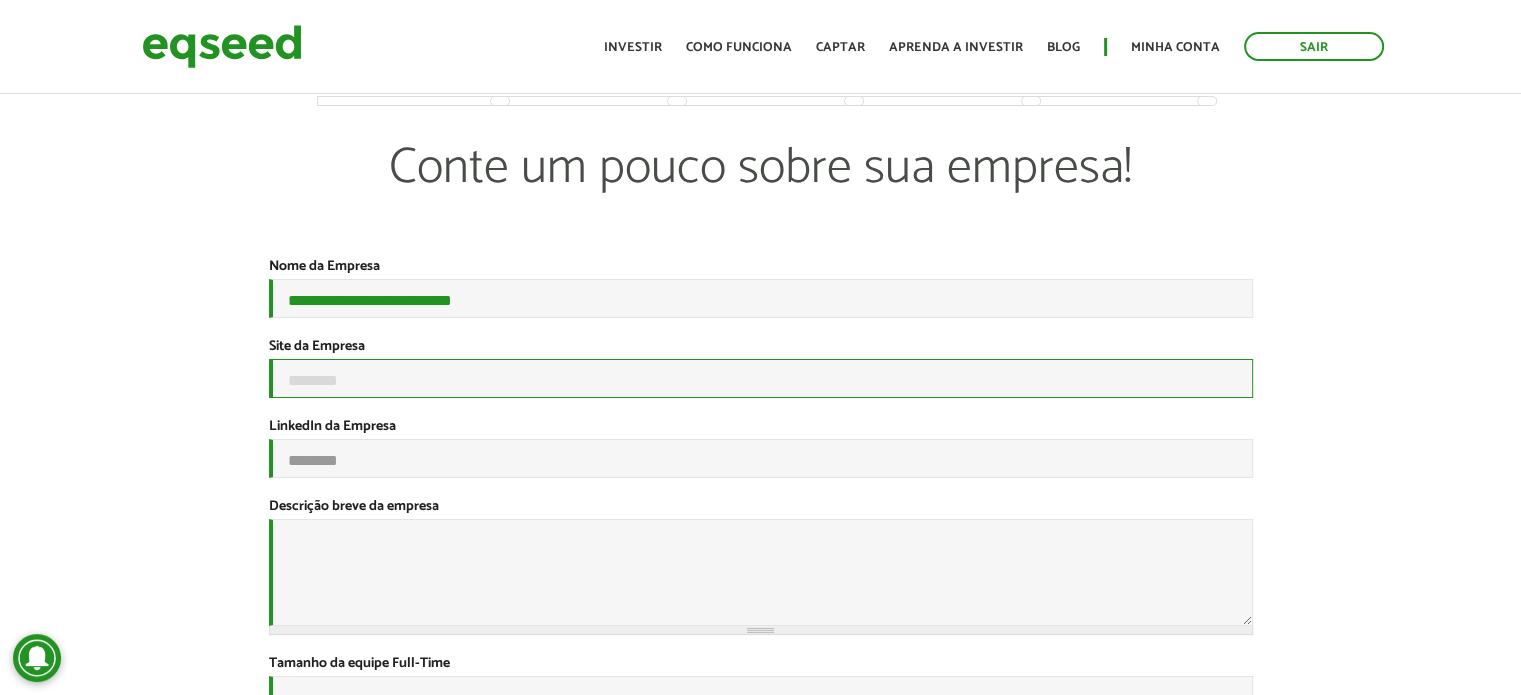 click on "Site da Empresa" at bounding box center (761, 378) 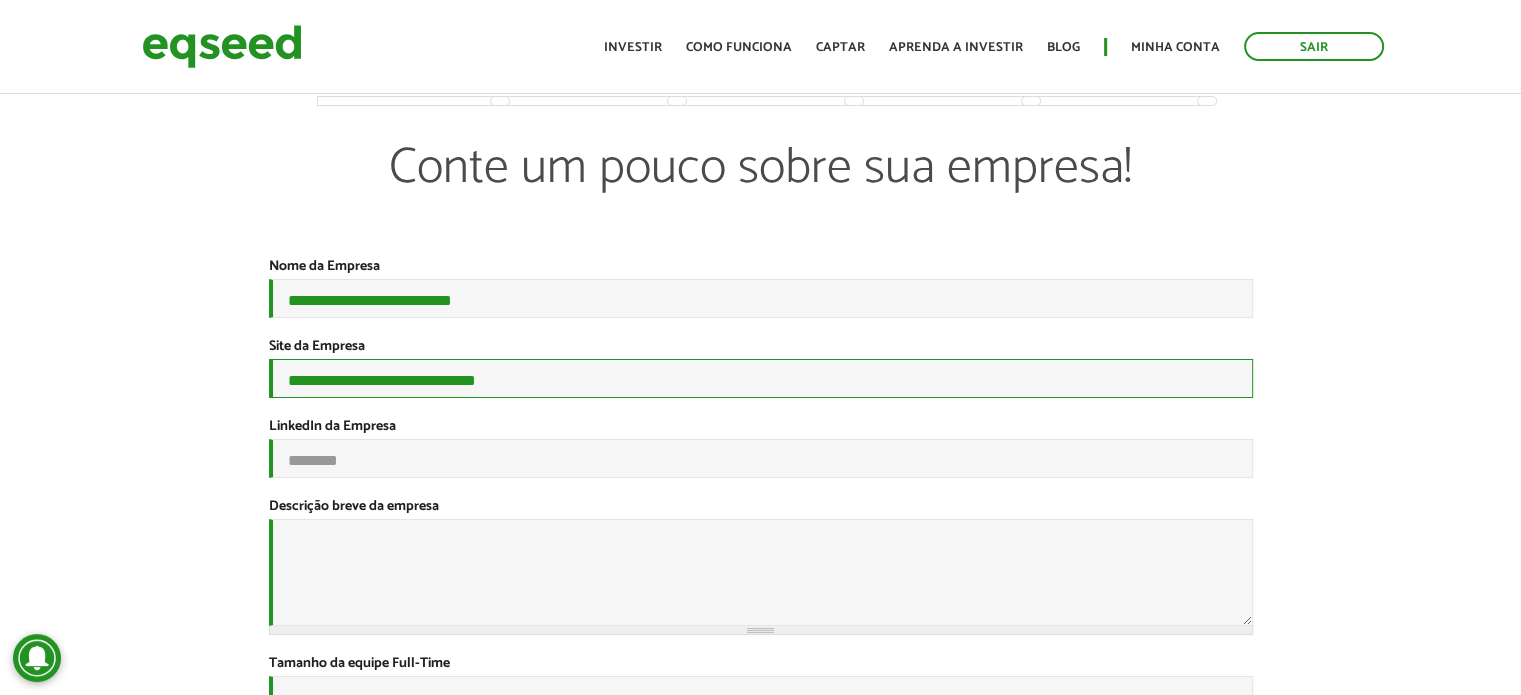 type on "**********" 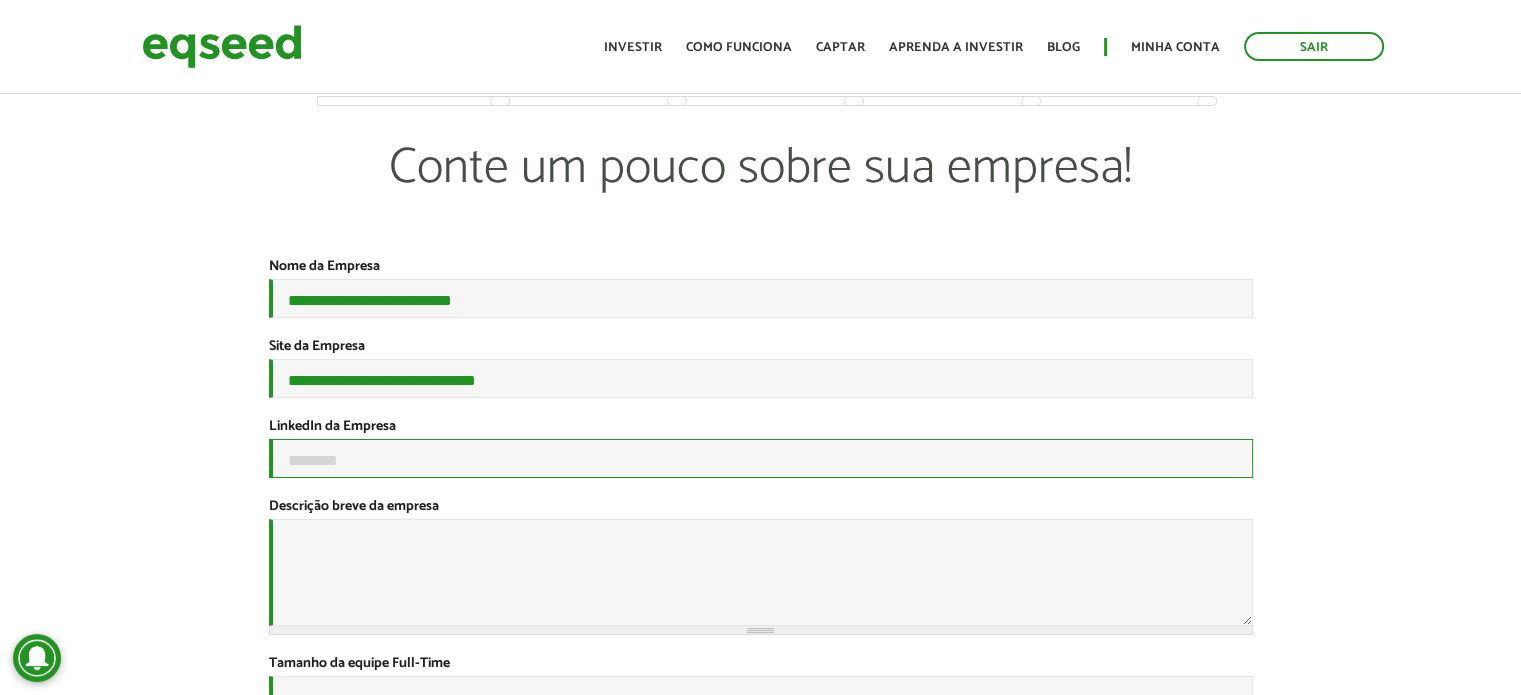 click on "LinkedIn da Empresa" at bounding box center [761, 458] 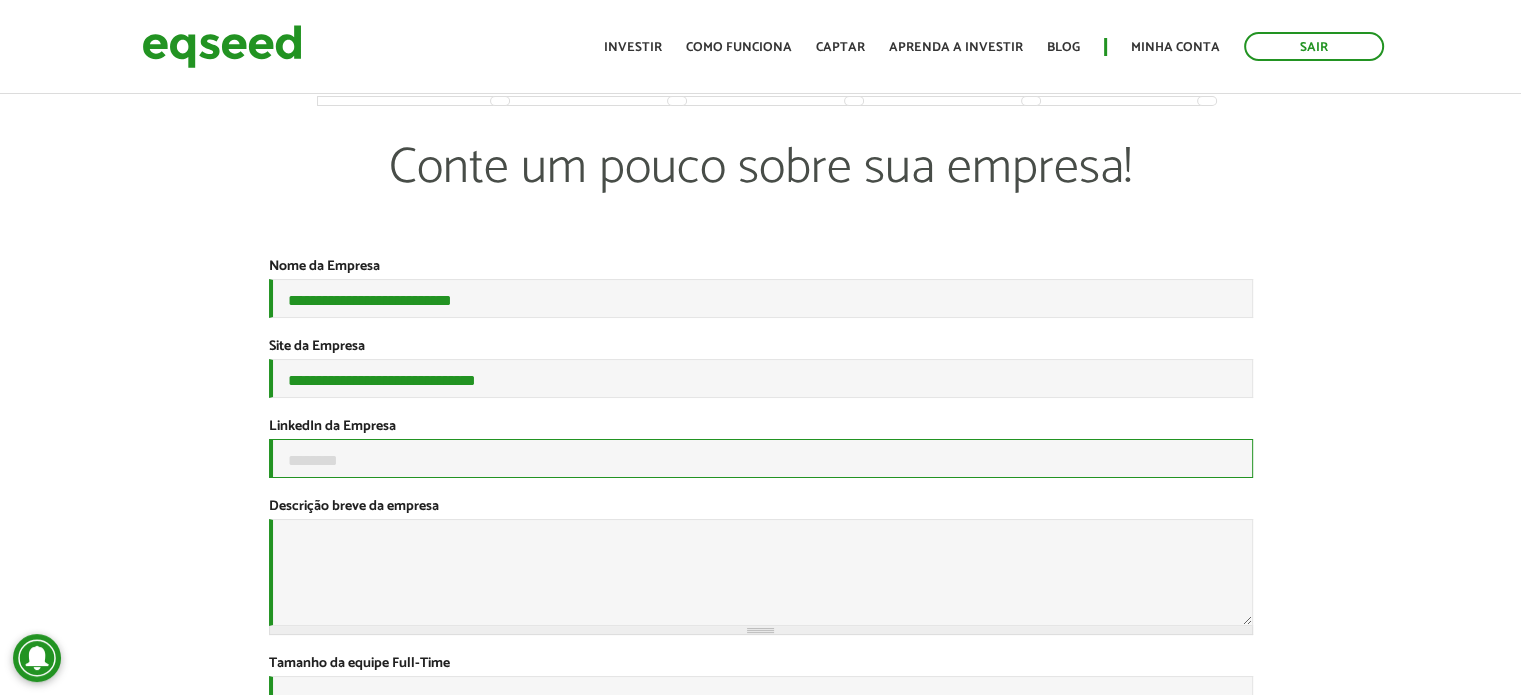 paste on "**********" 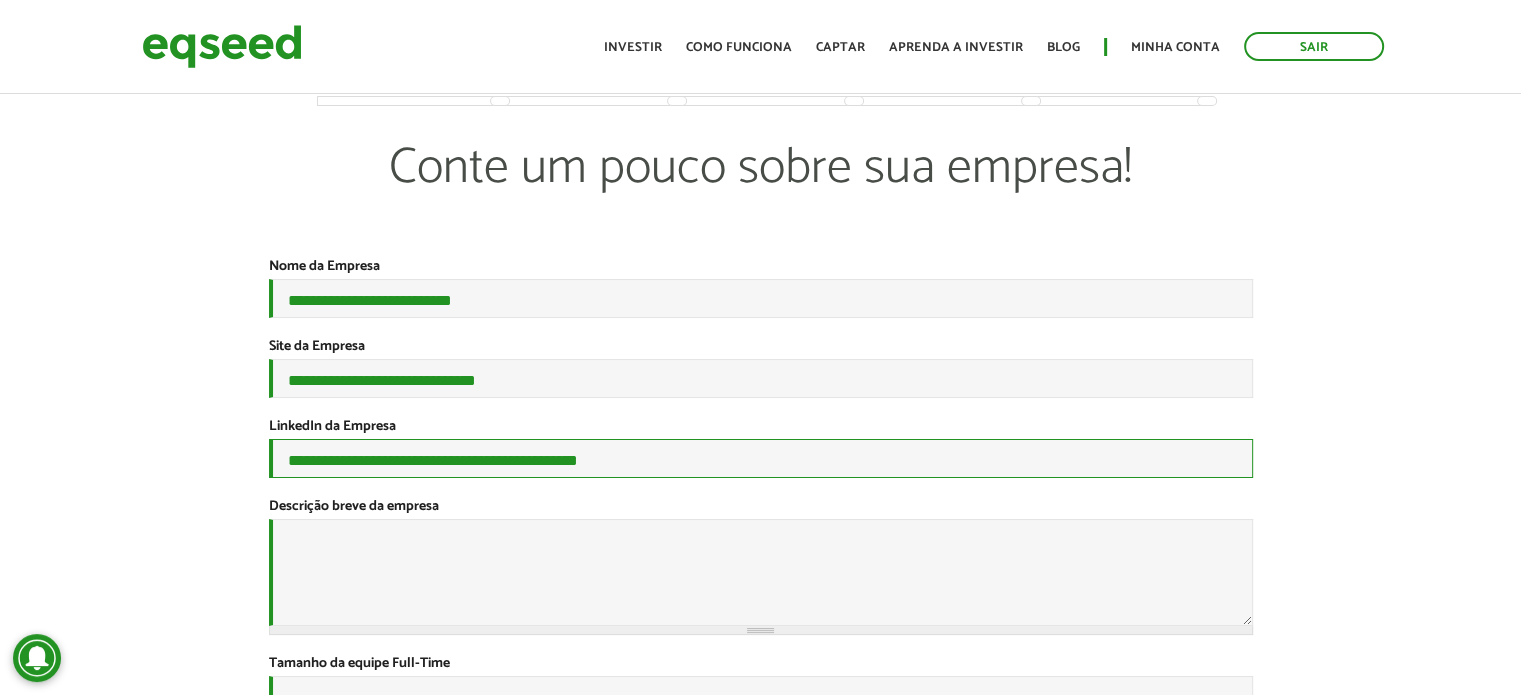 type on "**********" 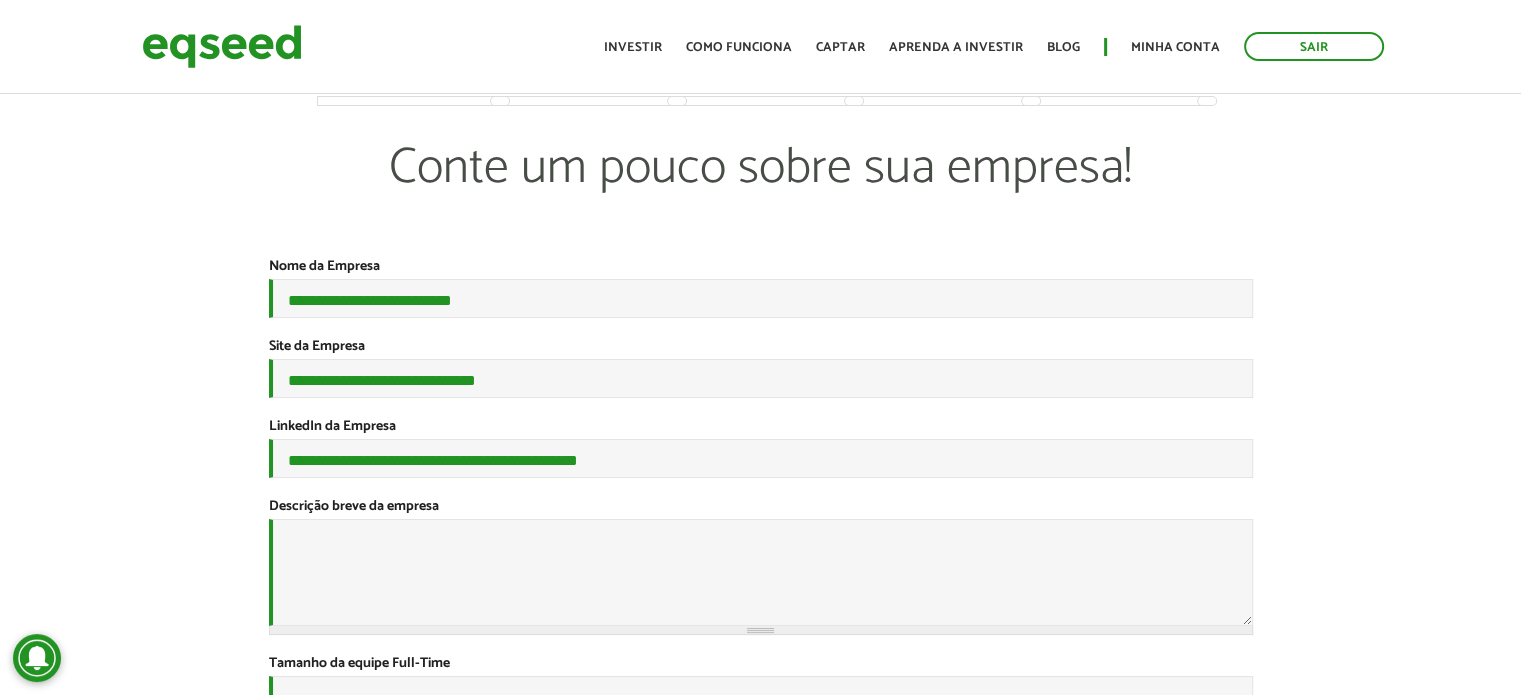 click on "**********" at bounding box center (760, 749) 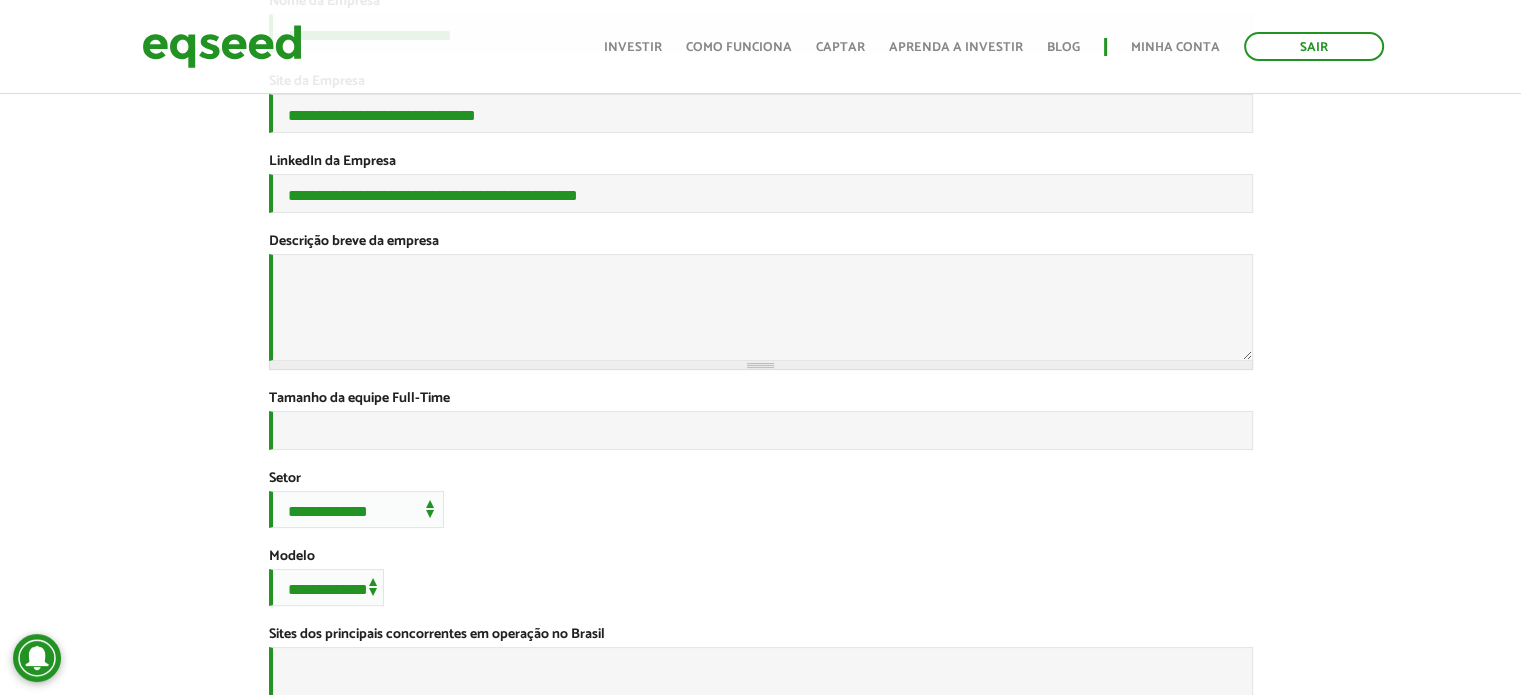 scroll, scrollTop: 300, scrollLeft: 0, axis: vertical 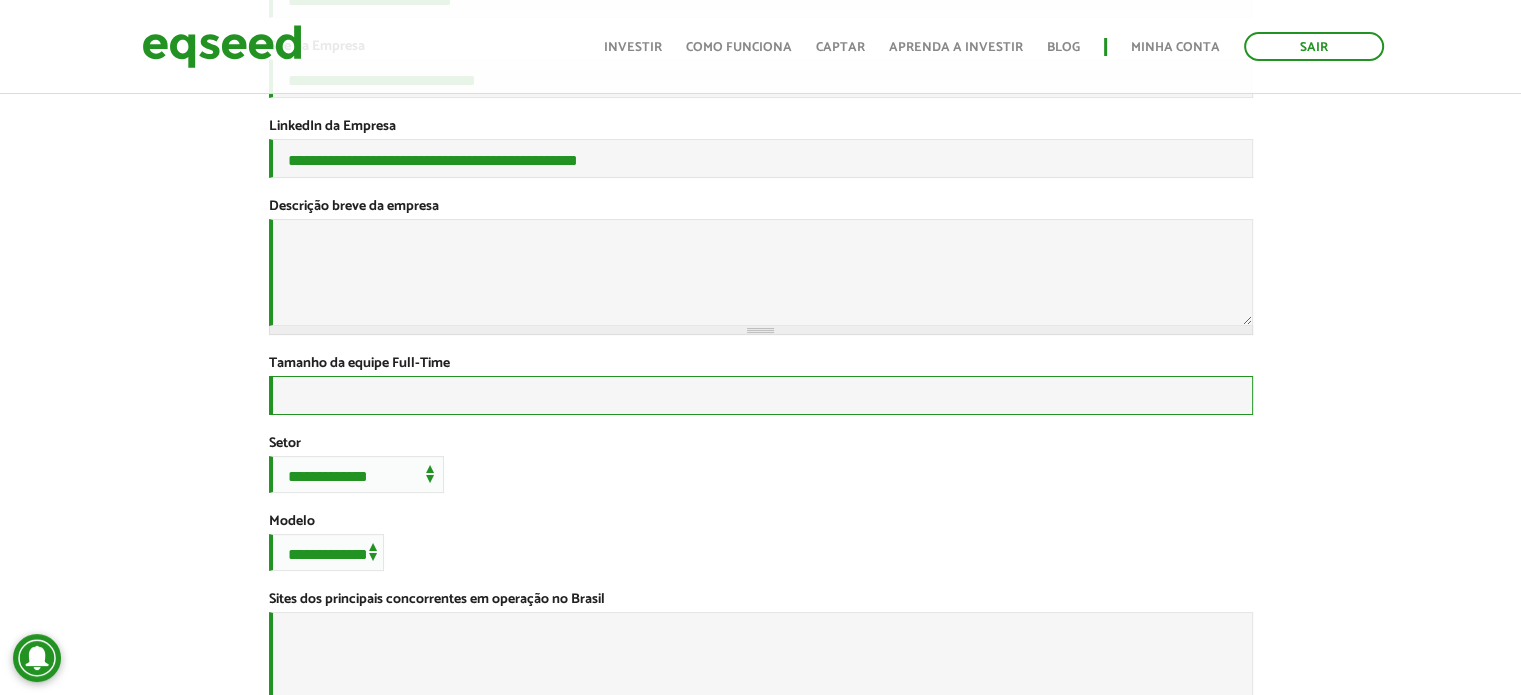 click on "Tamanho da equipe Full-Time  *" at bounding box center (761, 395) 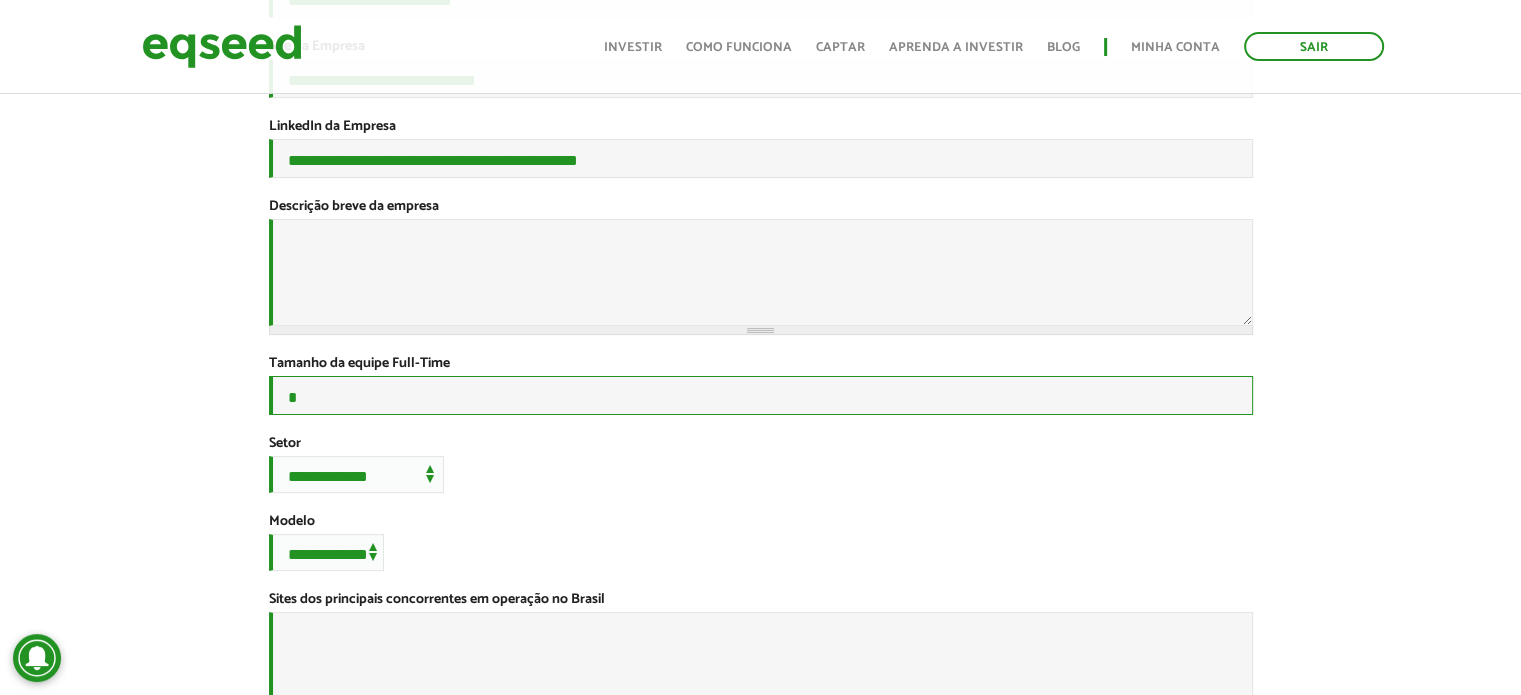 type on "*" 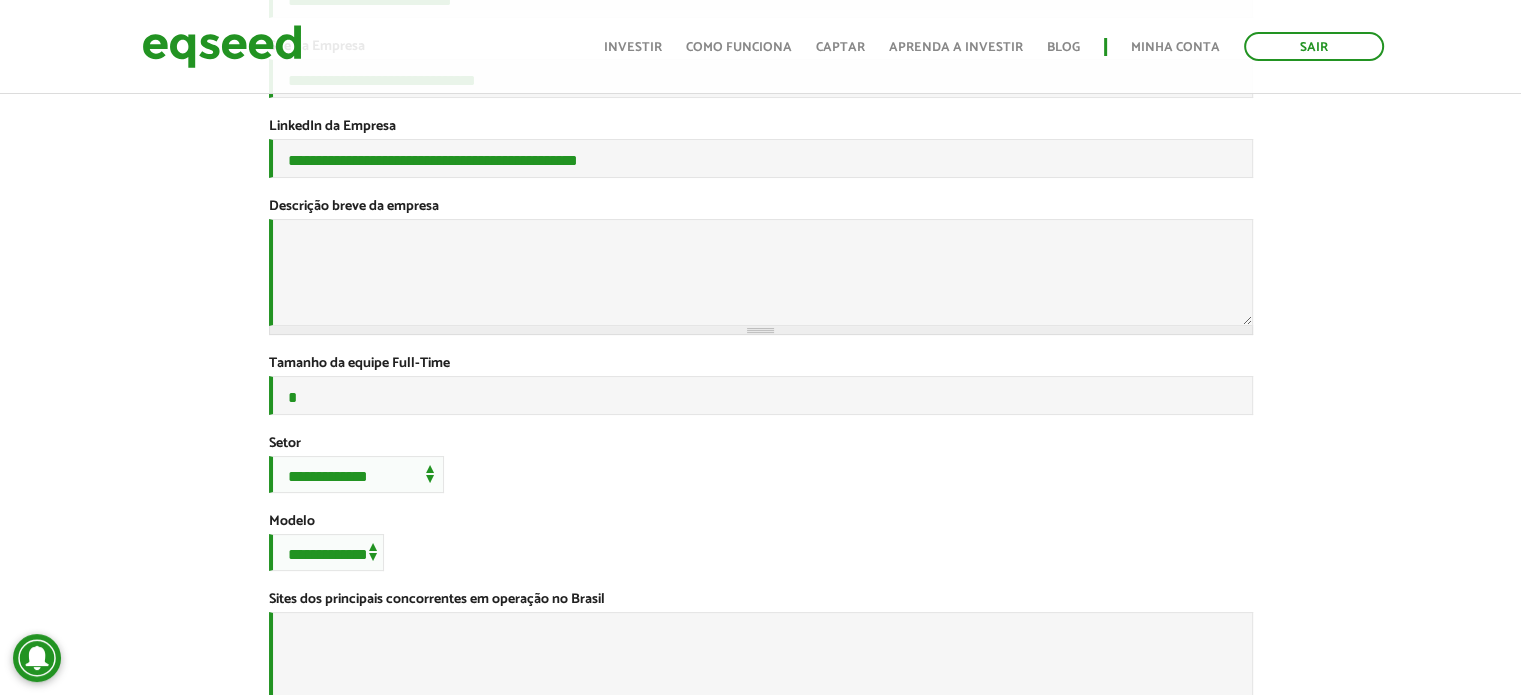 click on "**********" at bounding box center [761, 452] 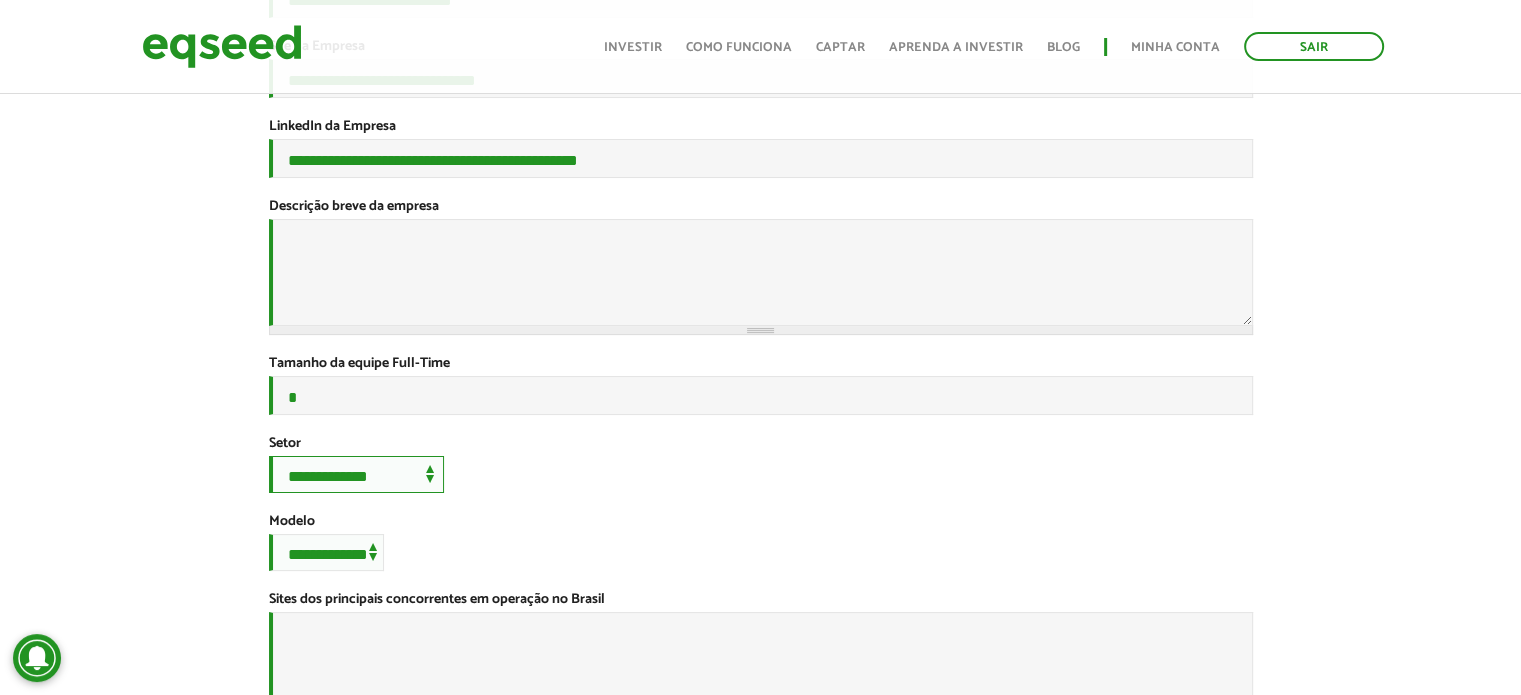 click on "**********" at bounding box center [356, 474] 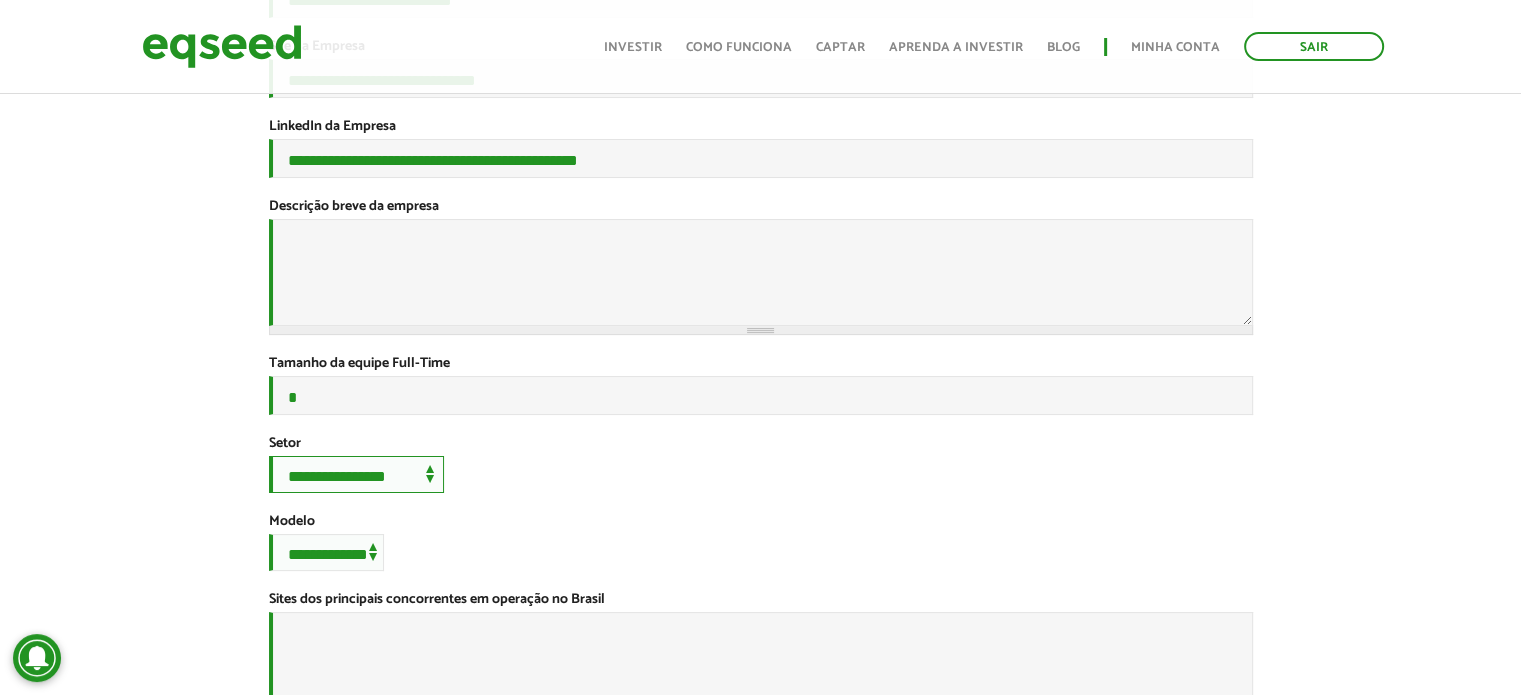 click on "**********" at bounding box center (356, 474) 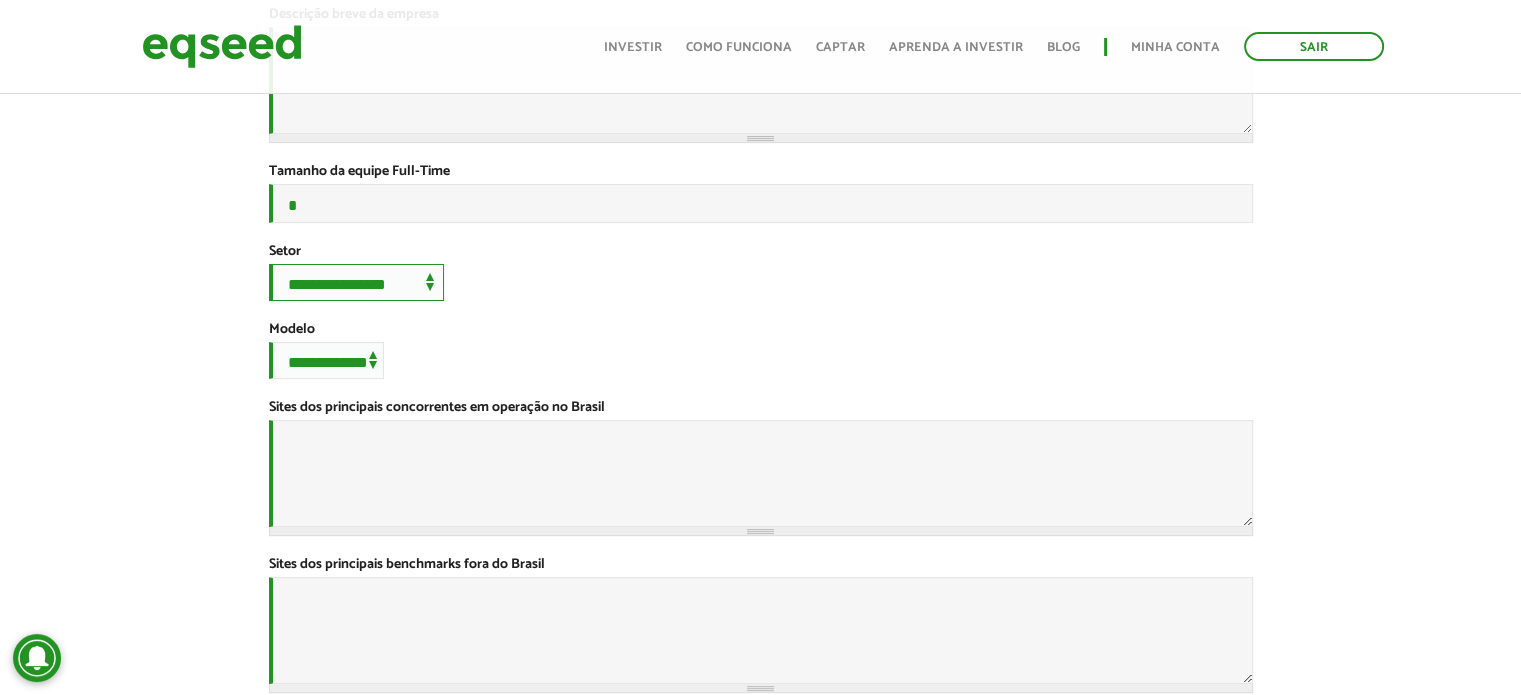 scroll, scrollTop: 500, scrollLeft: 0, axis: vertical 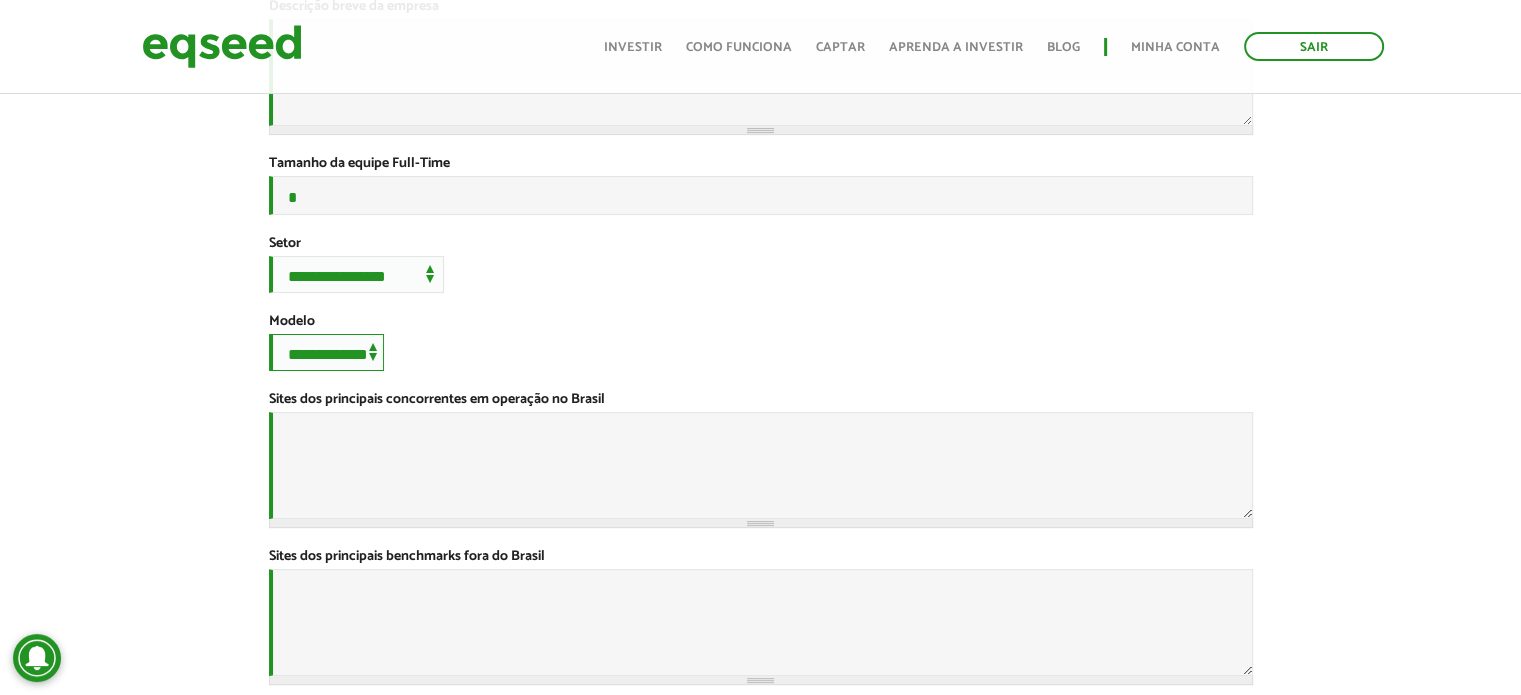 click on "**********" at bounding box center (326, 352) 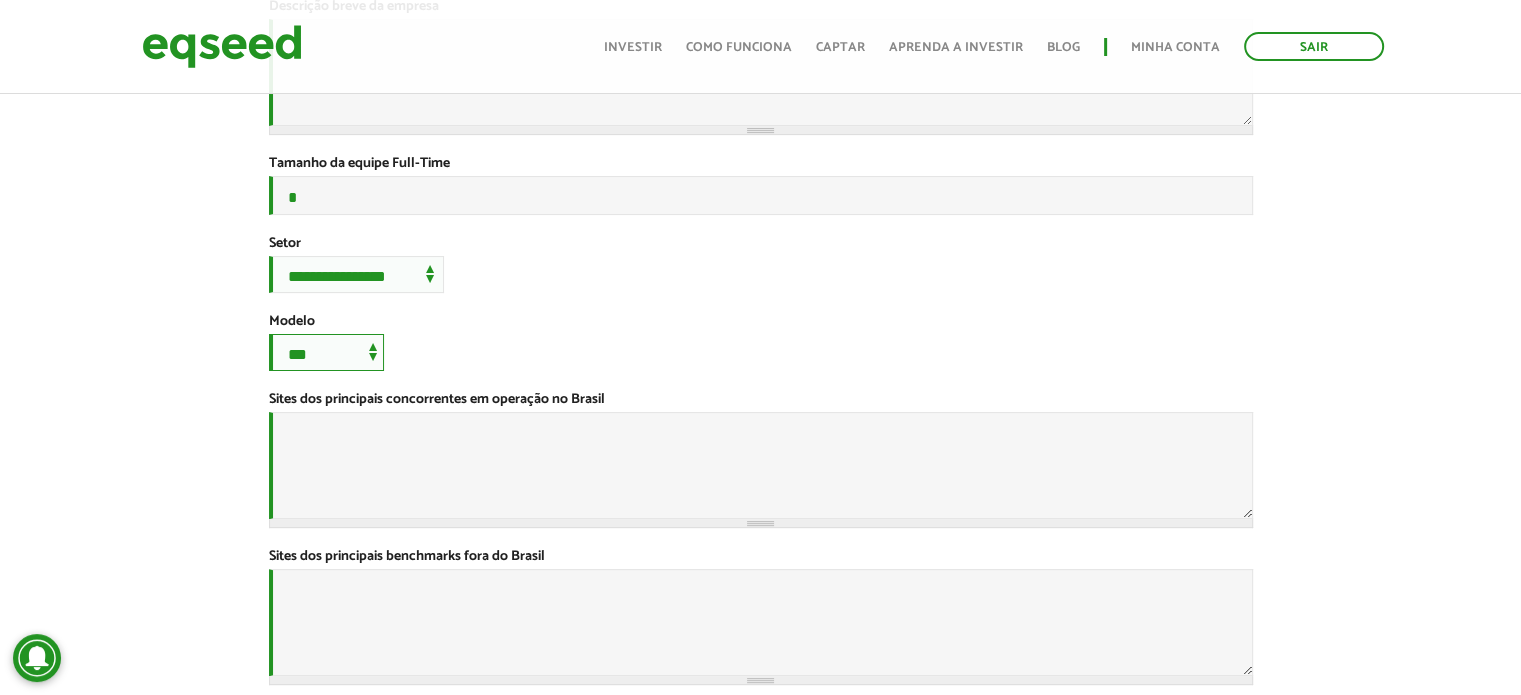 click on "**********" at bounding box center [326, 352] 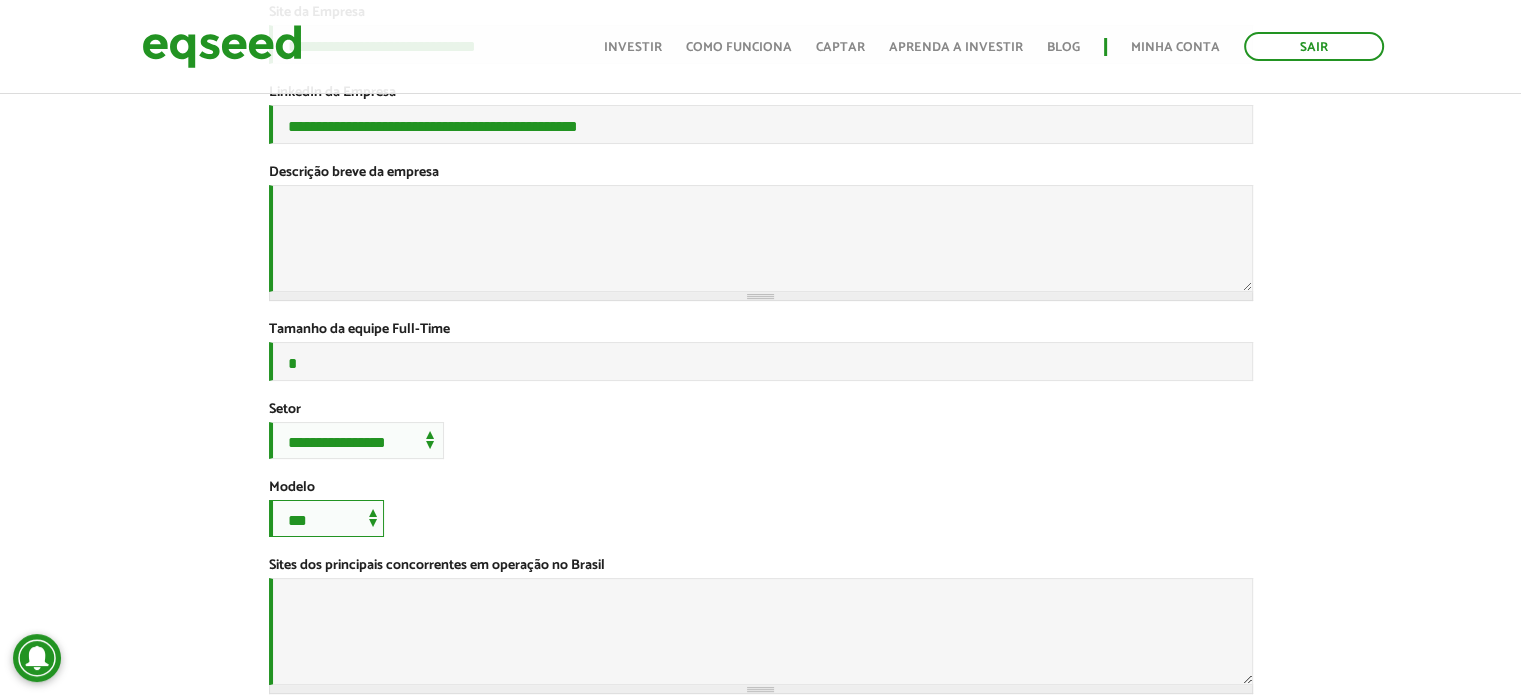 scroll, scrollTop: 300, scrollLeft: 0, axis: vertical 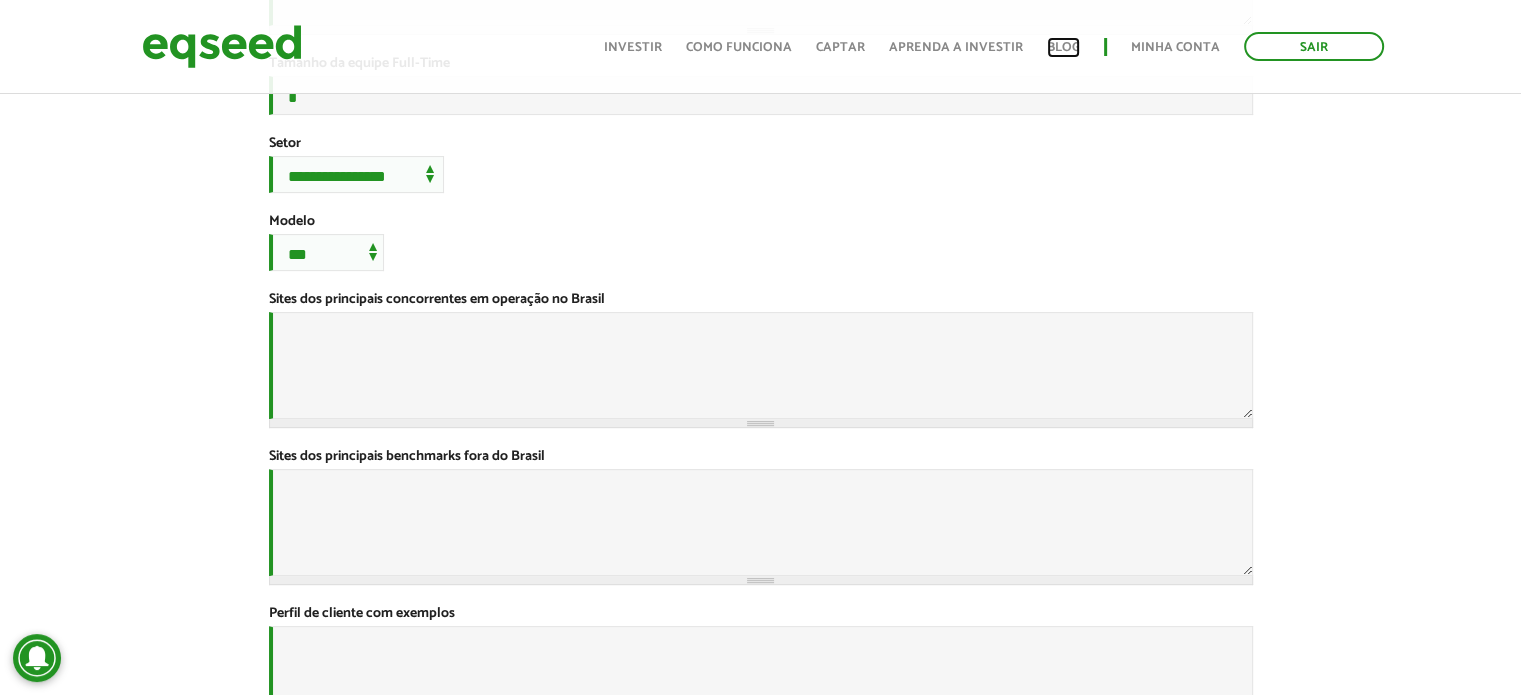 click on "Blog" at bounding box center (1063, 47) 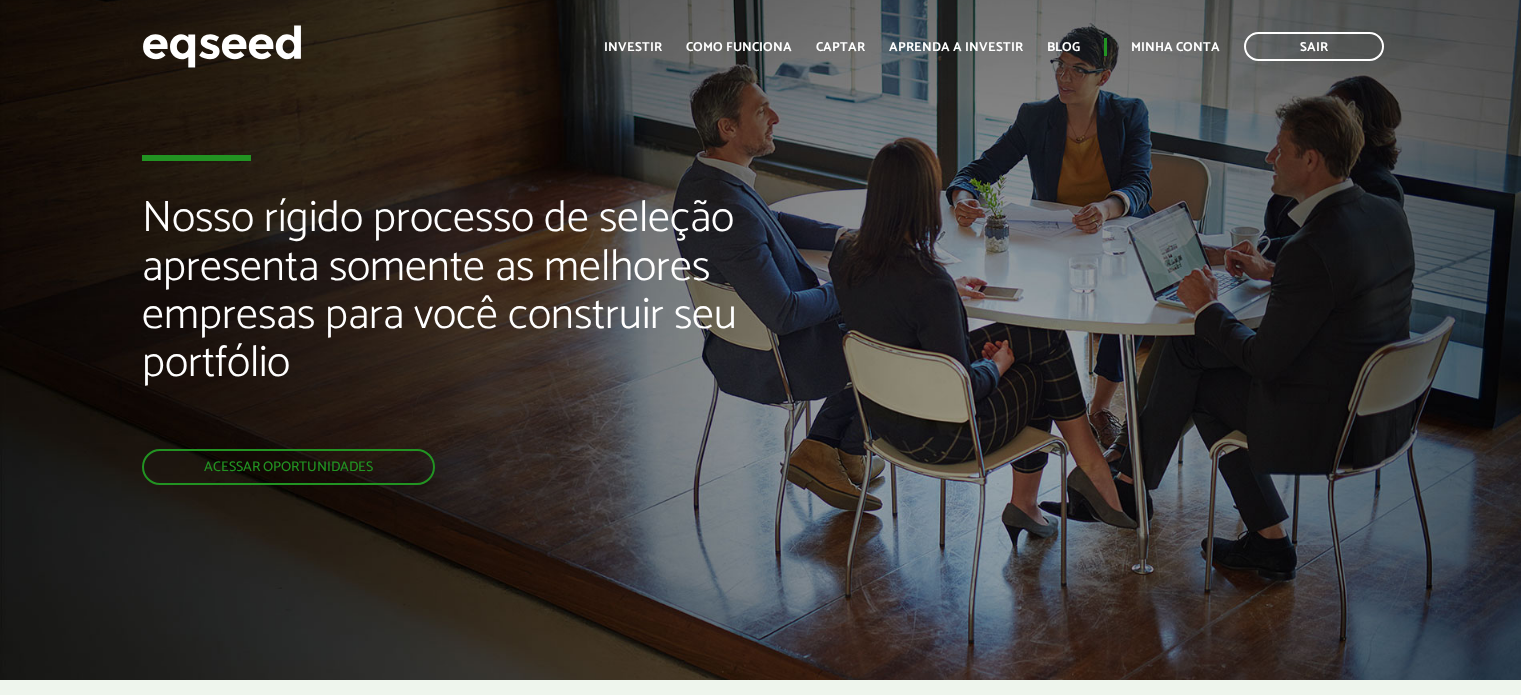 scroll, scrollTop: 0, scrollLeft: 0, axis: both 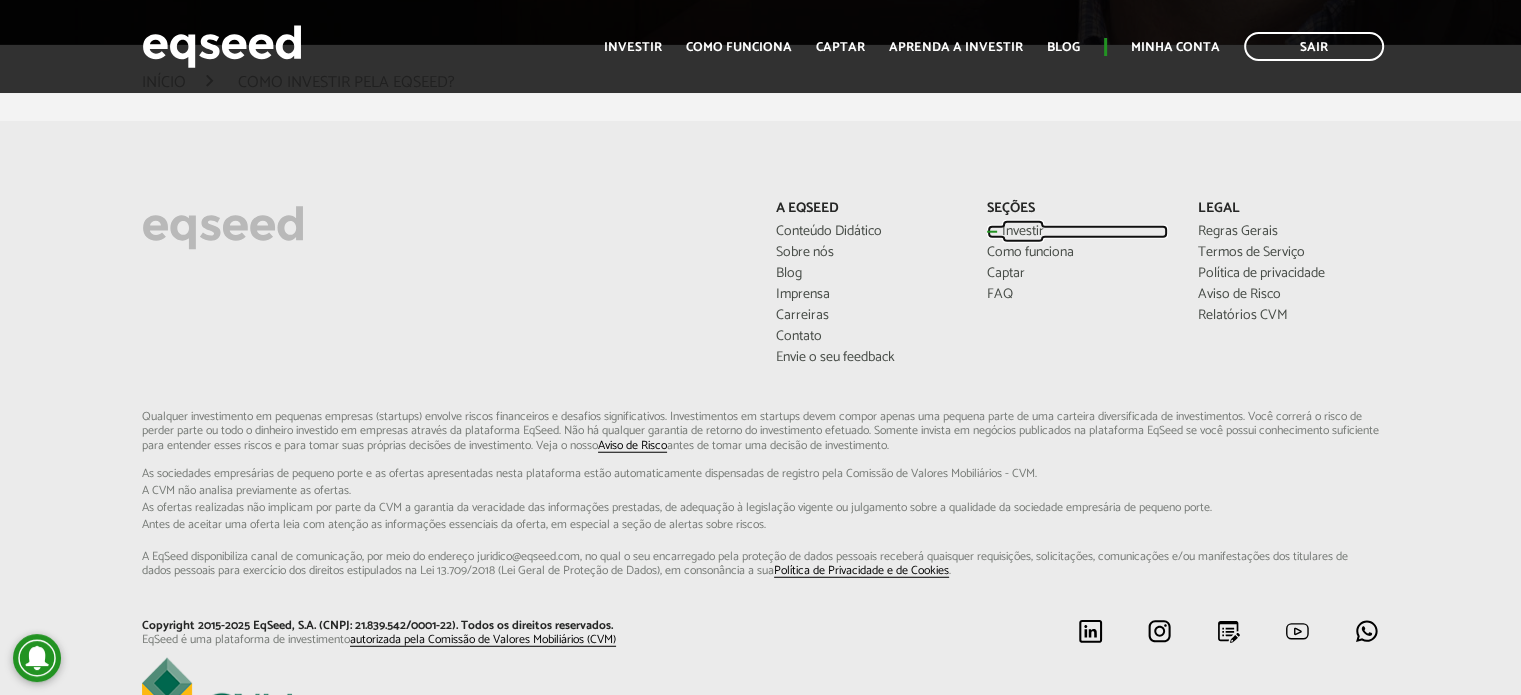 click on "Investir" at bounding box center (1077, 232) 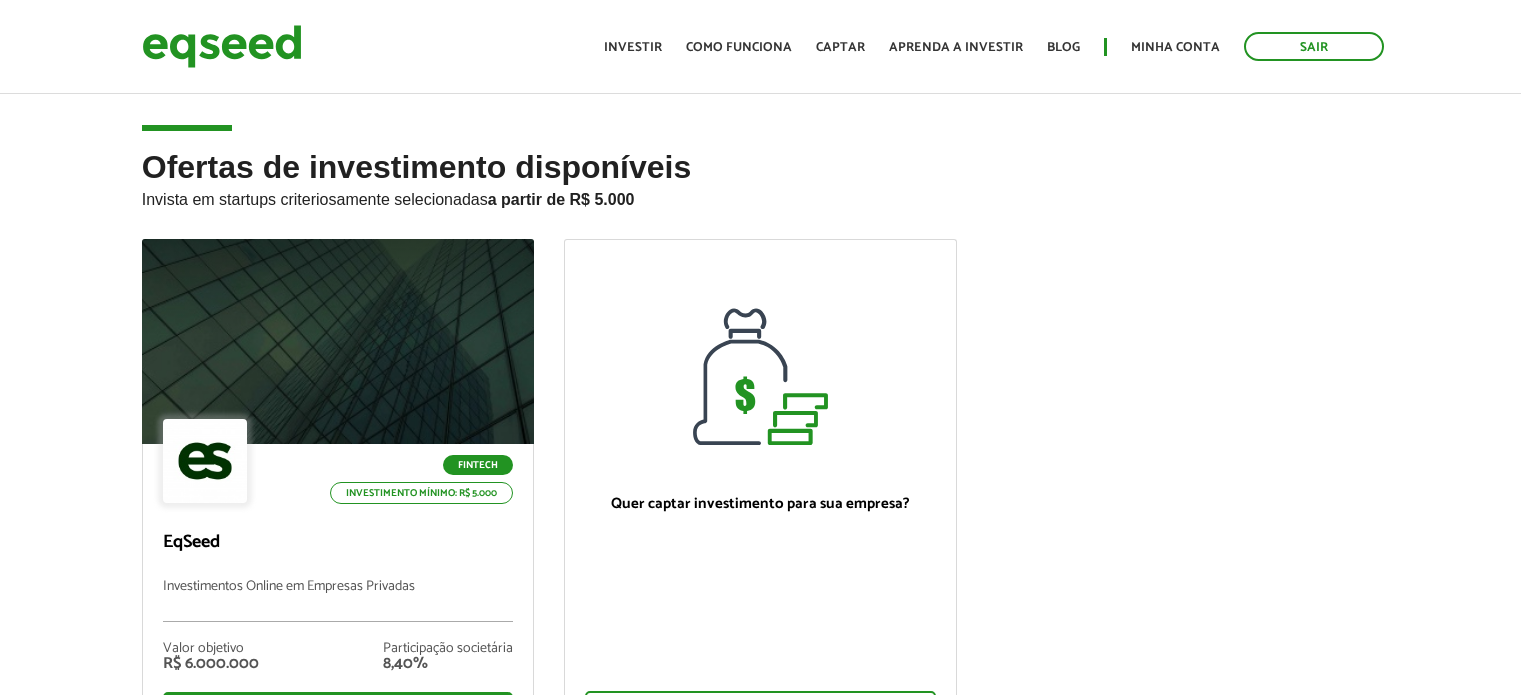 scroll, scrollTop: 0, scrollLeft: 0, axis: both 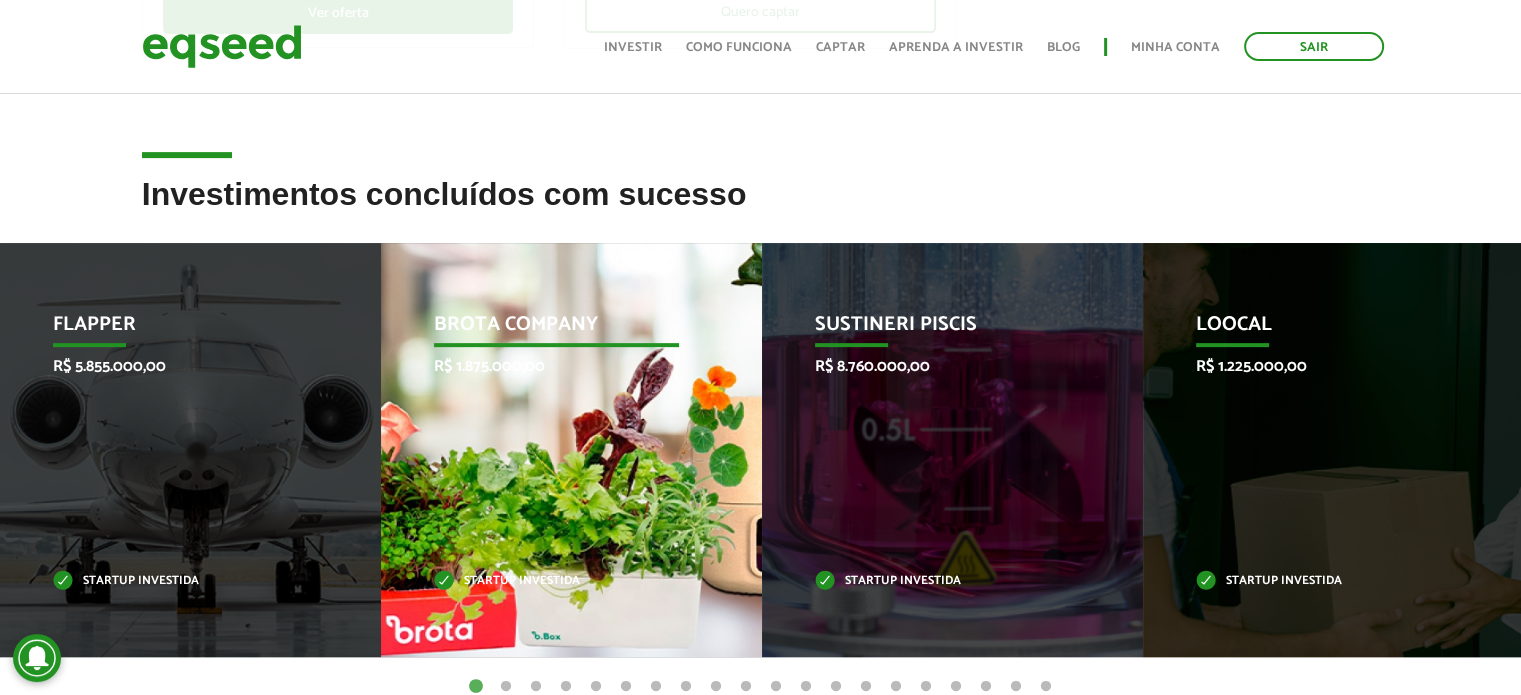 click on "Brota Company" at bounding box center [557, 330] 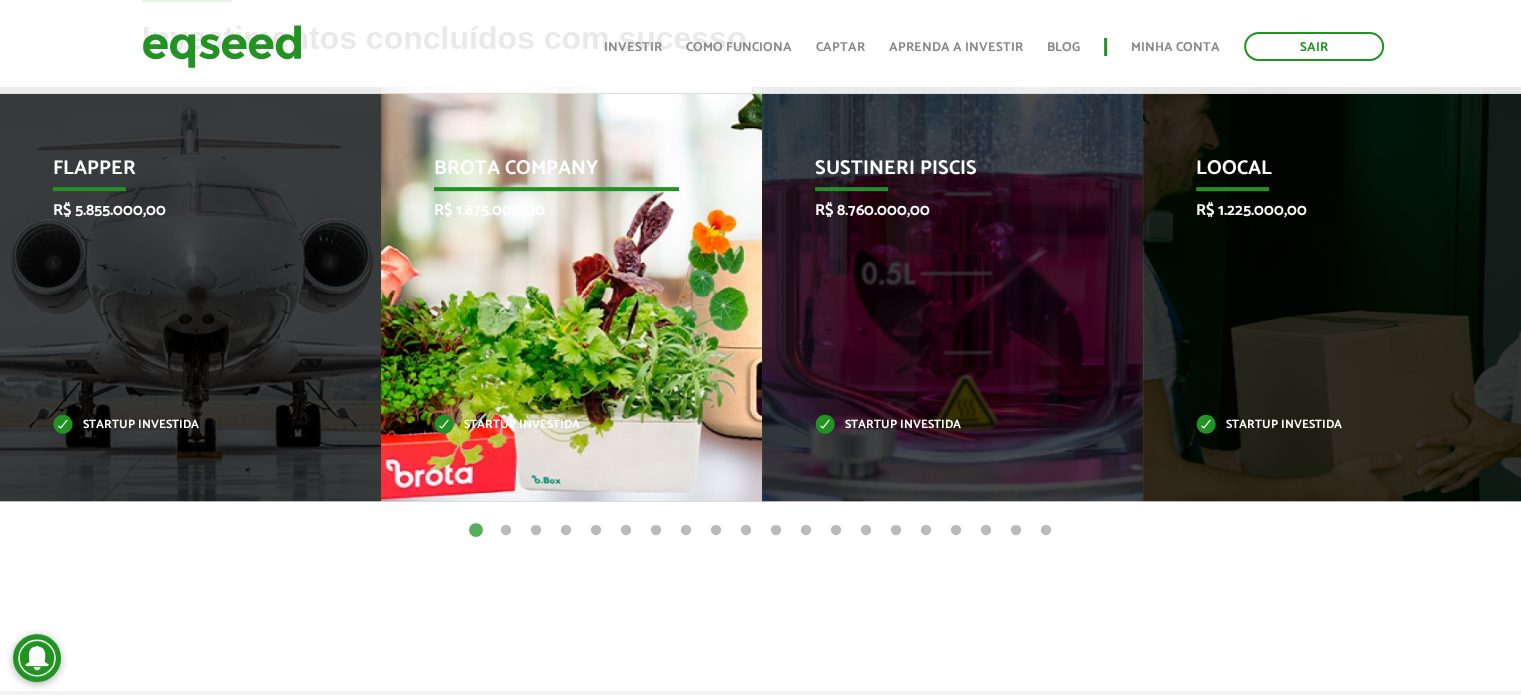 scroll, scrollTop: 900, scrollLeft: 0, axis: vertical 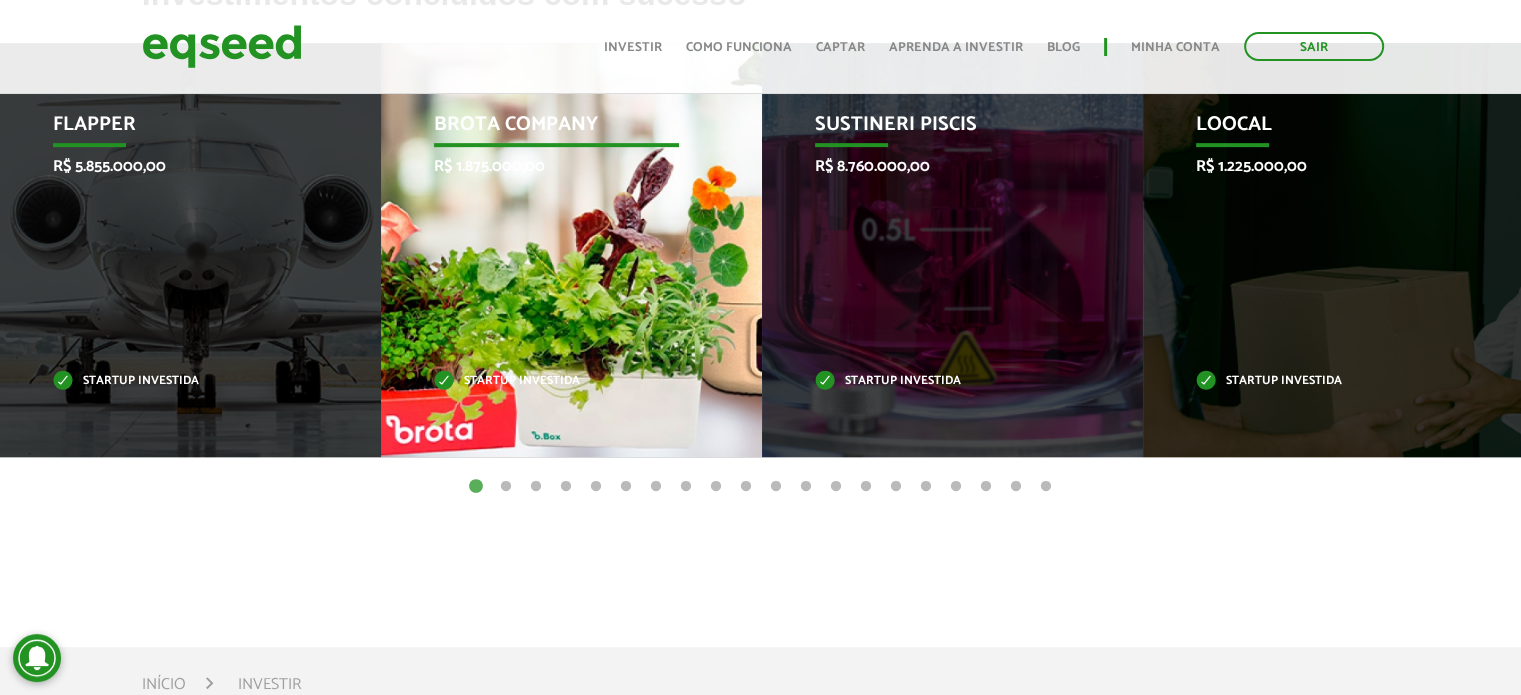 click on "Startup investida" at bounding box center (557, 381) 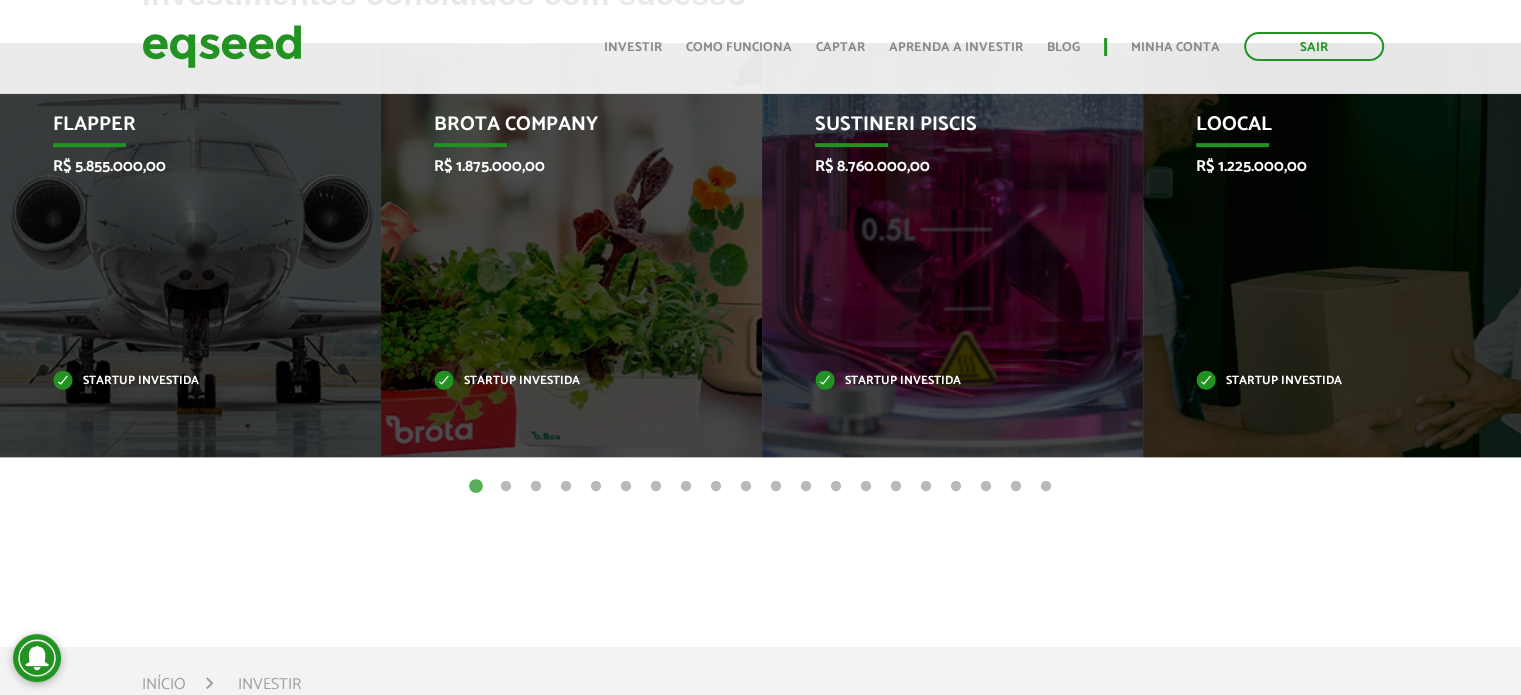 click on "9" at bounding box center (716, 487) 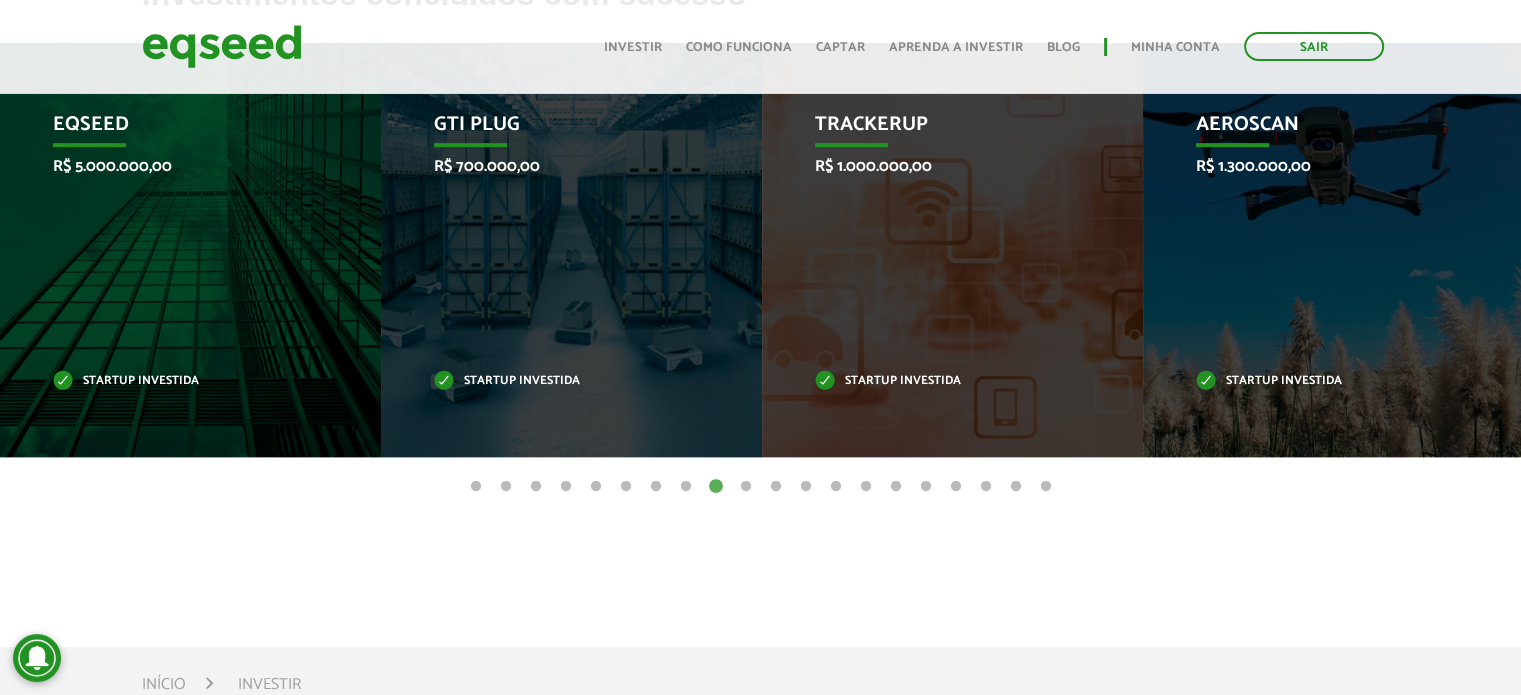 click on "13" at bounding box center (836, 487) 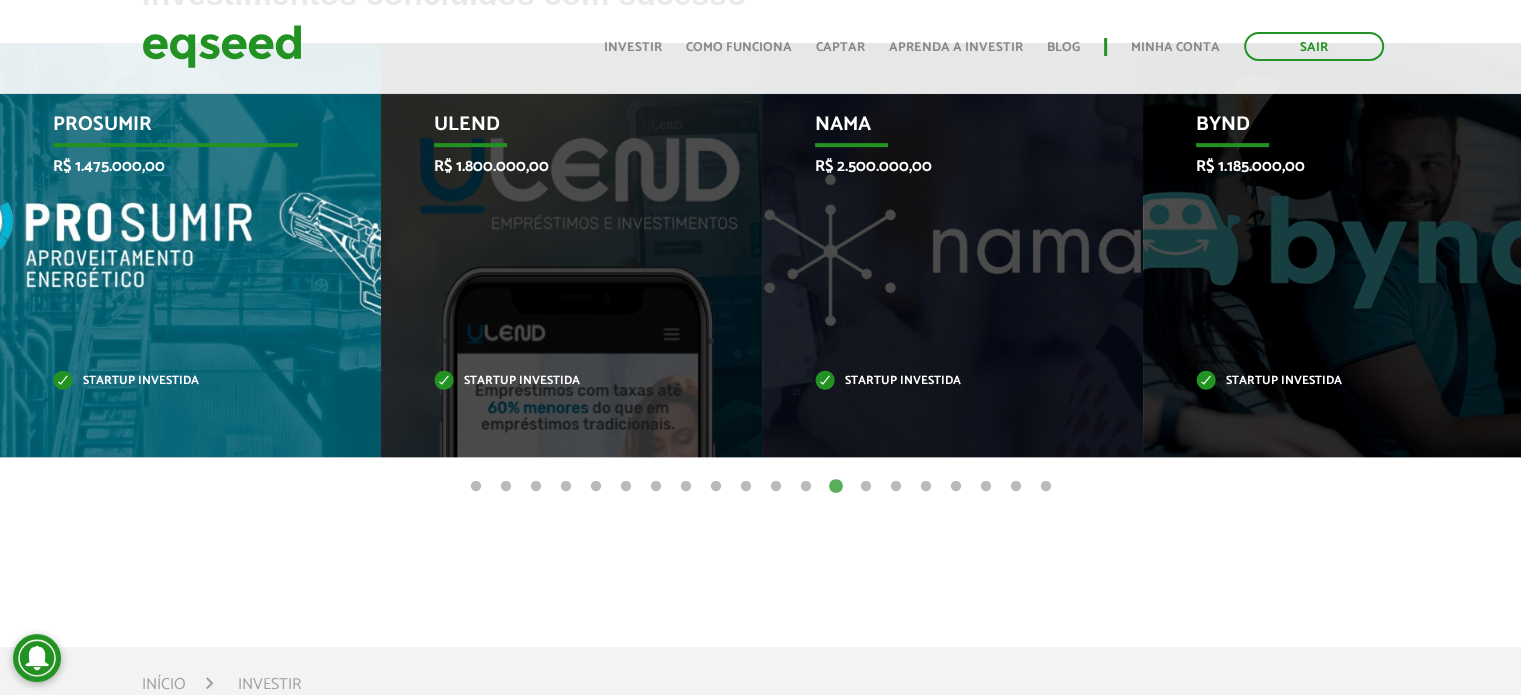 click on "PROSUMIR" at bounding box center (176, 130) 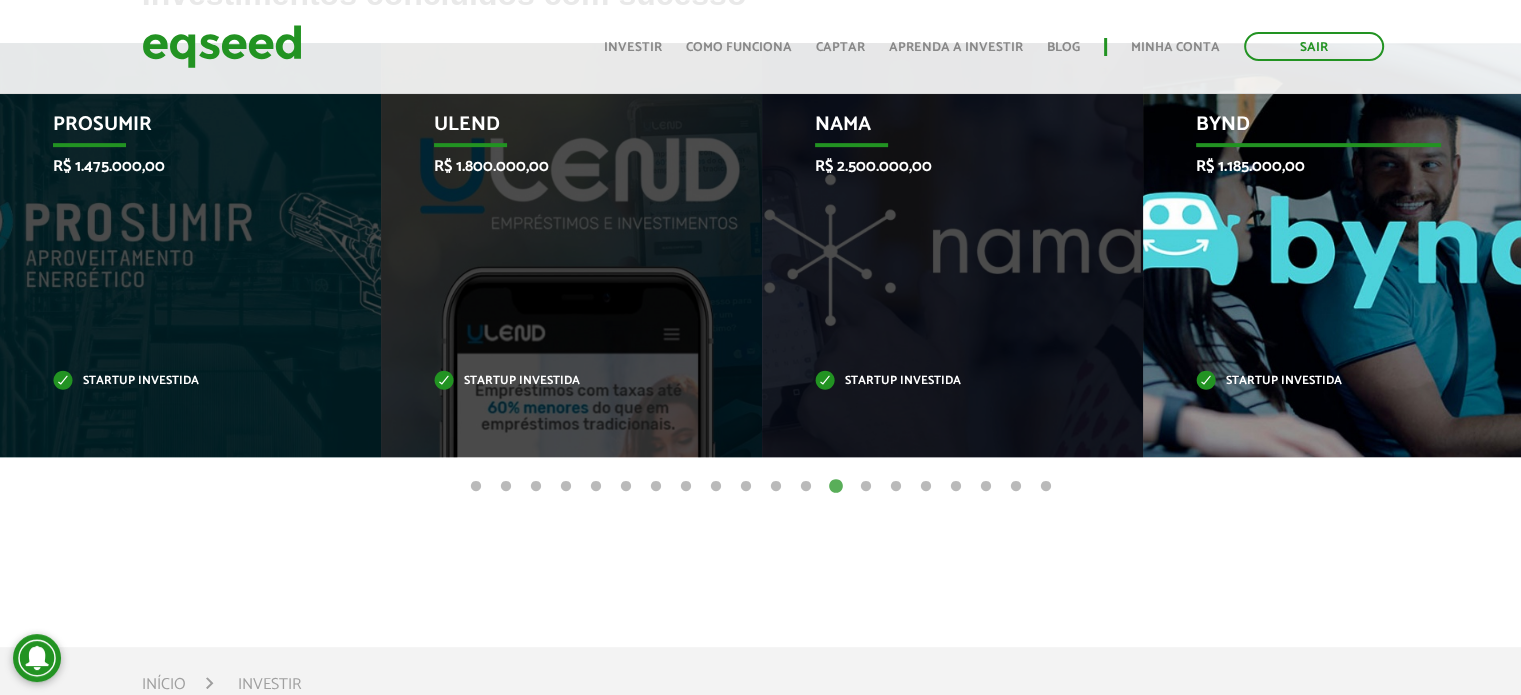 click on "Bynd" at bounding box center (1319, 130) 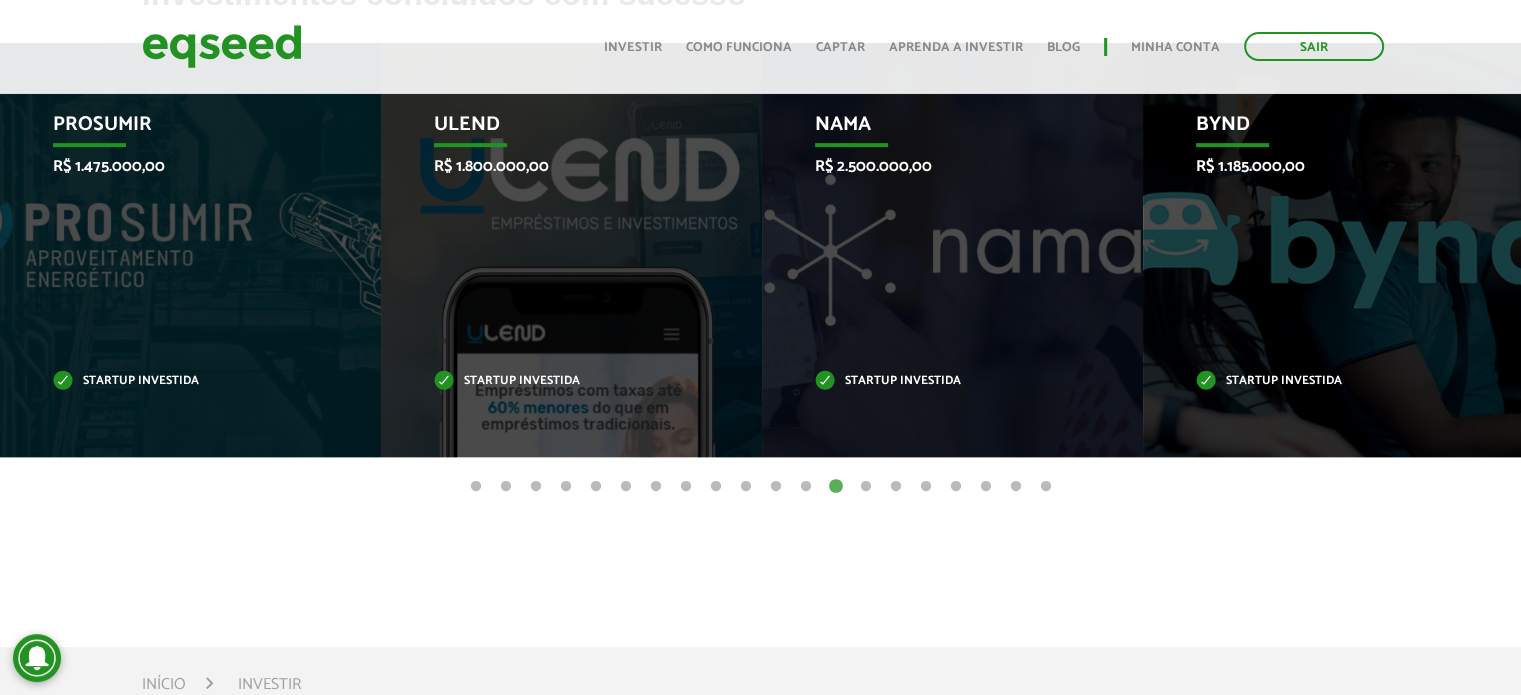 click on "18" at bounding box center [986, 487] 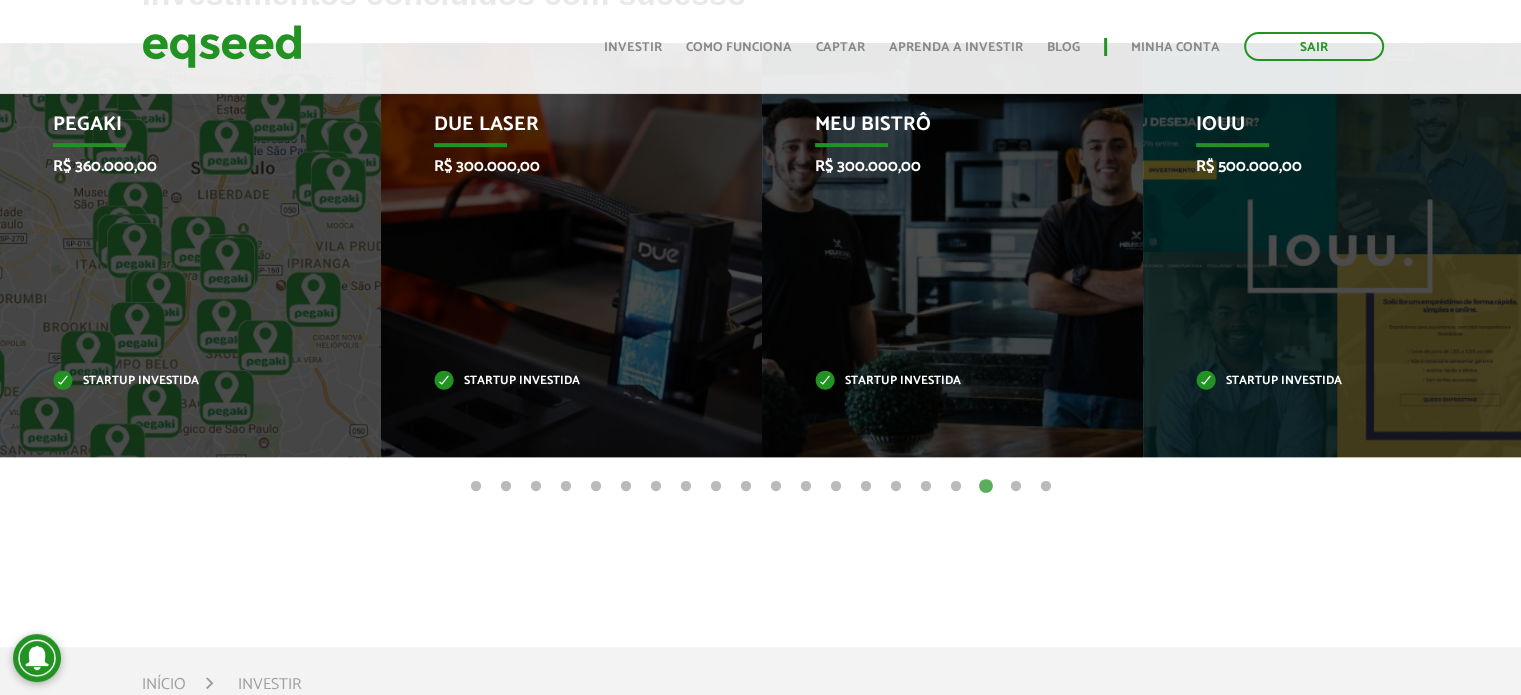 click on "13" at bounding box center (836, 487) 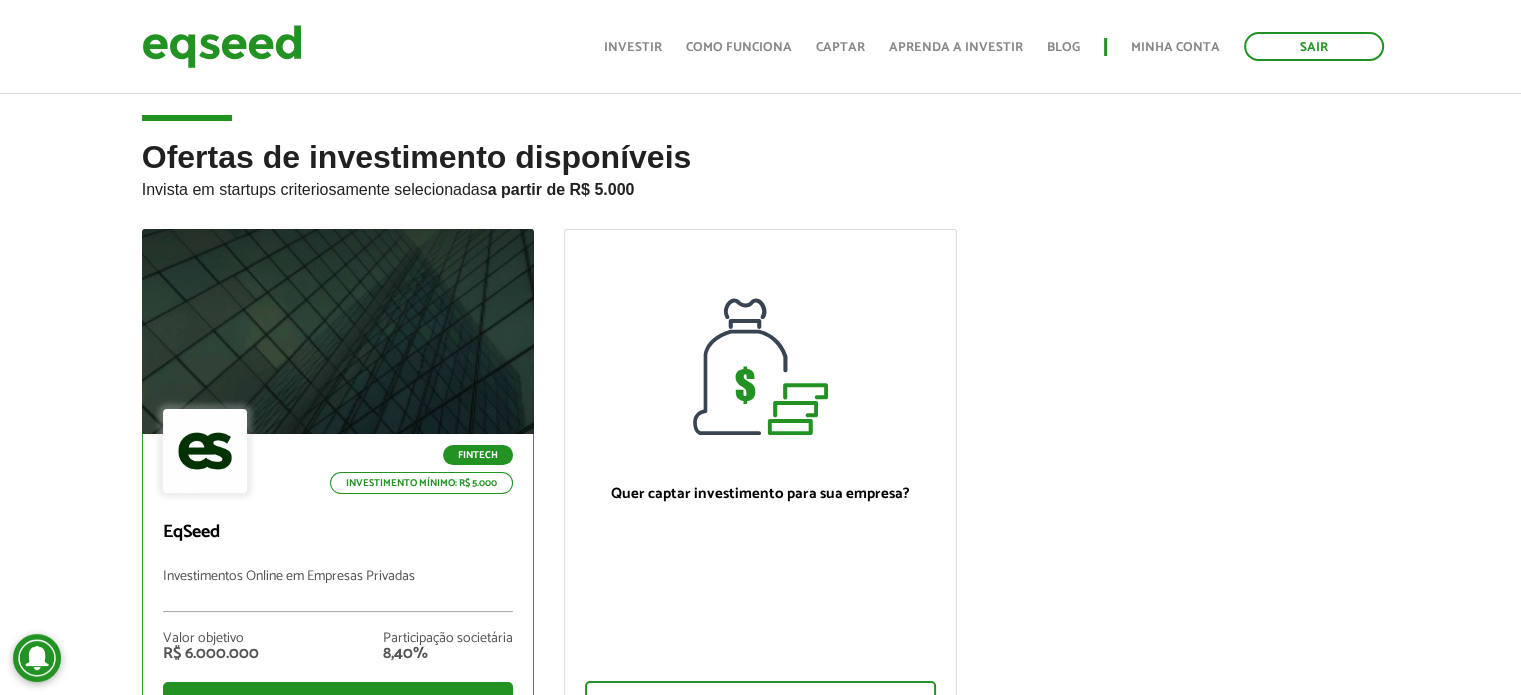 scroll, scrollTop: 0, scrollLeft: 0, axis: both 